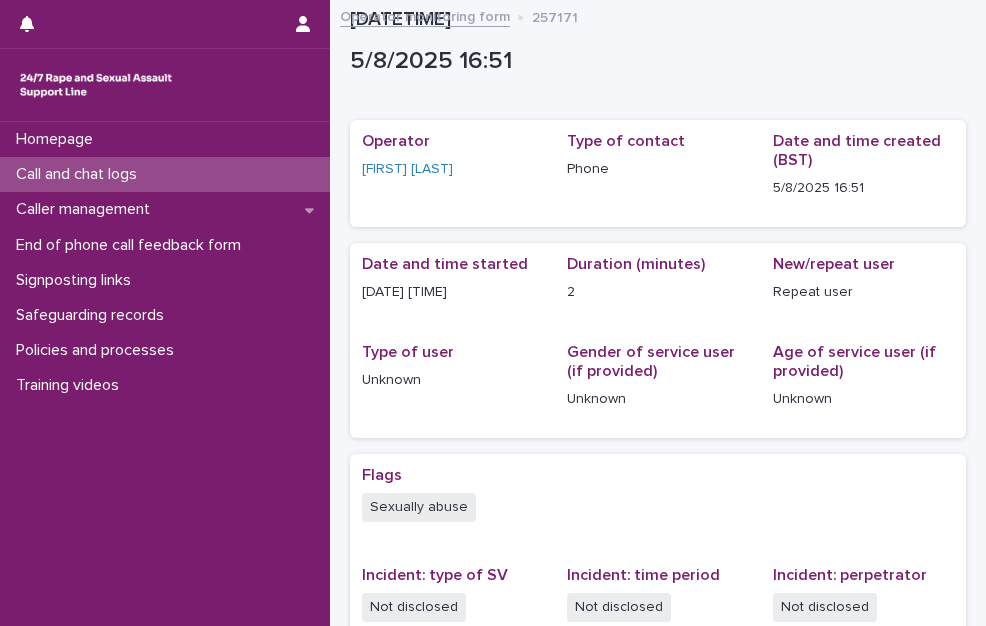 scroll, scrollTop: 0, scrollLeft: 0, axis: both 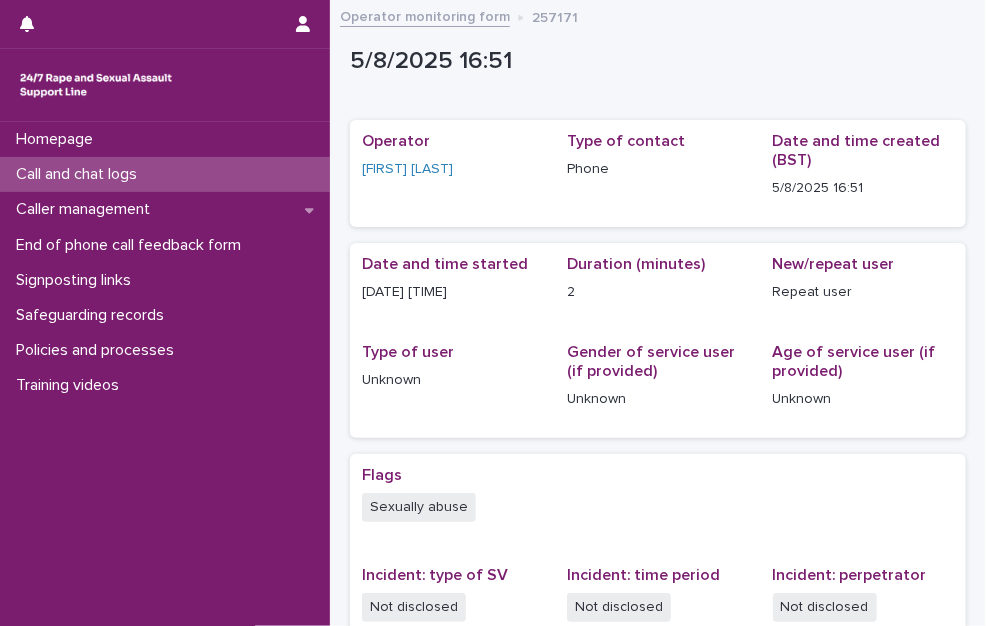 click on "Call and chat logs" at bounding box center [80, 174] 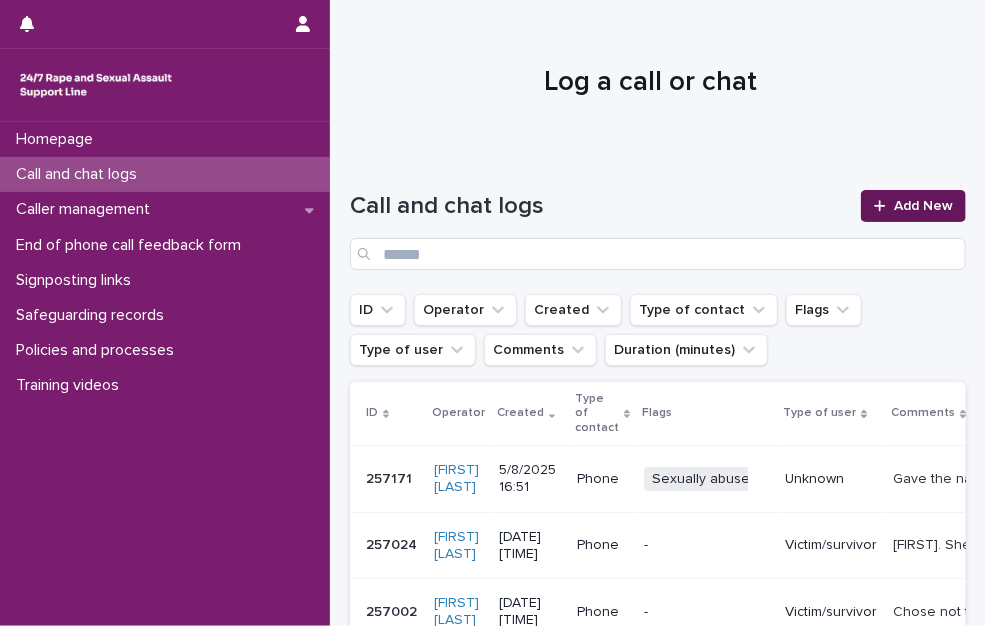 click on "Add New" at bounding box center [923, 206] 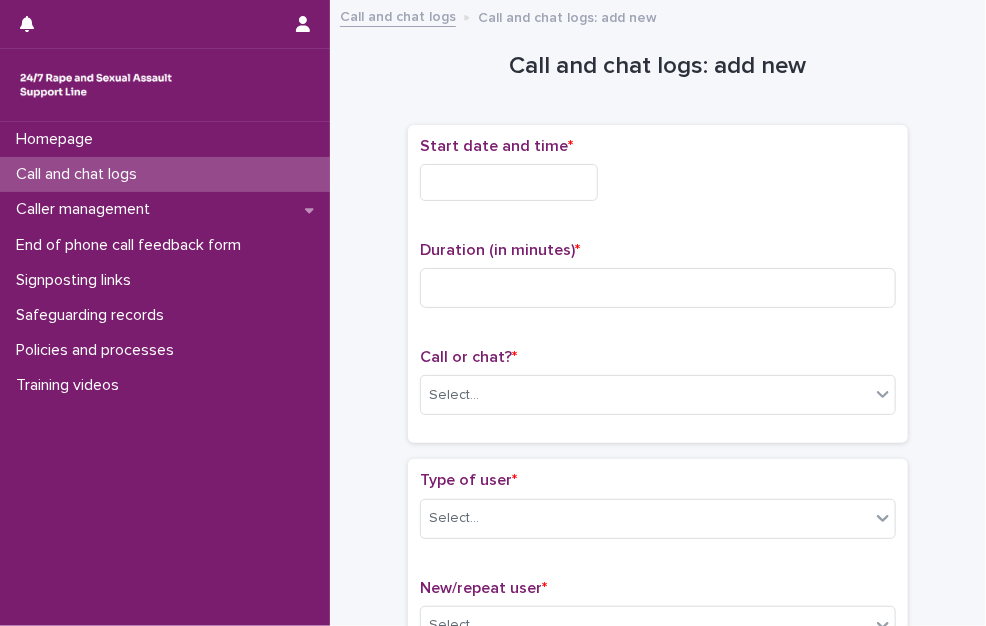 click at bounding box center (509, 182) 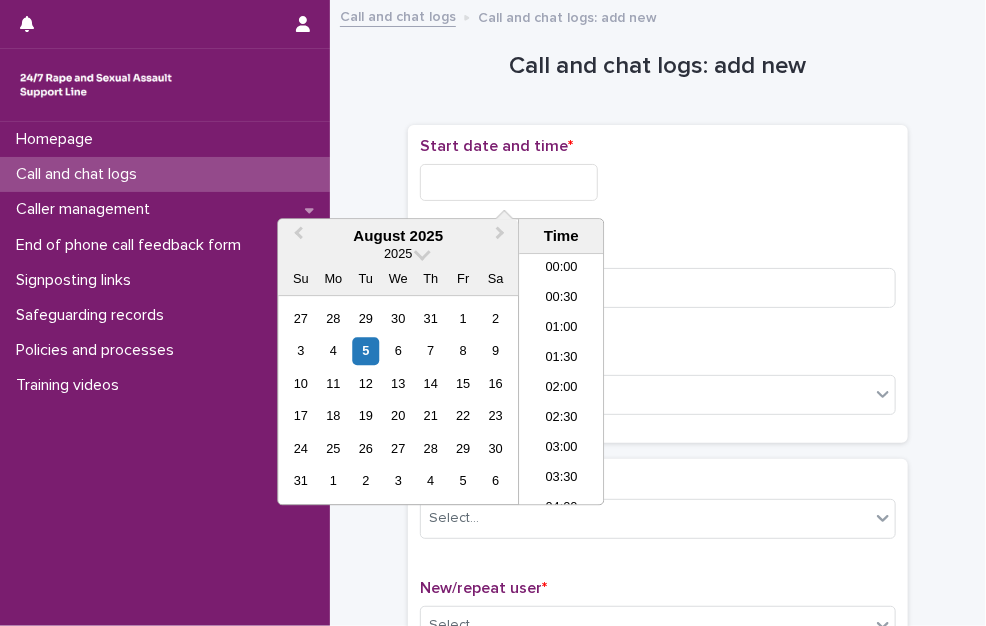 scroll, scrollTop: 970, scrollLeft: 0, axis: vertical 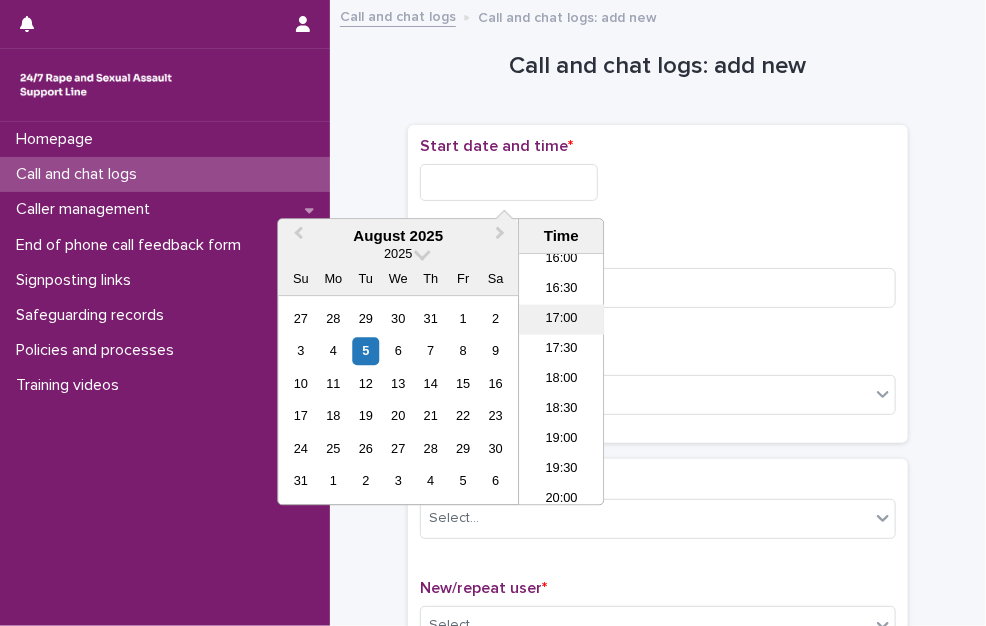 click on "17:00" at bounding box center (561, 320) 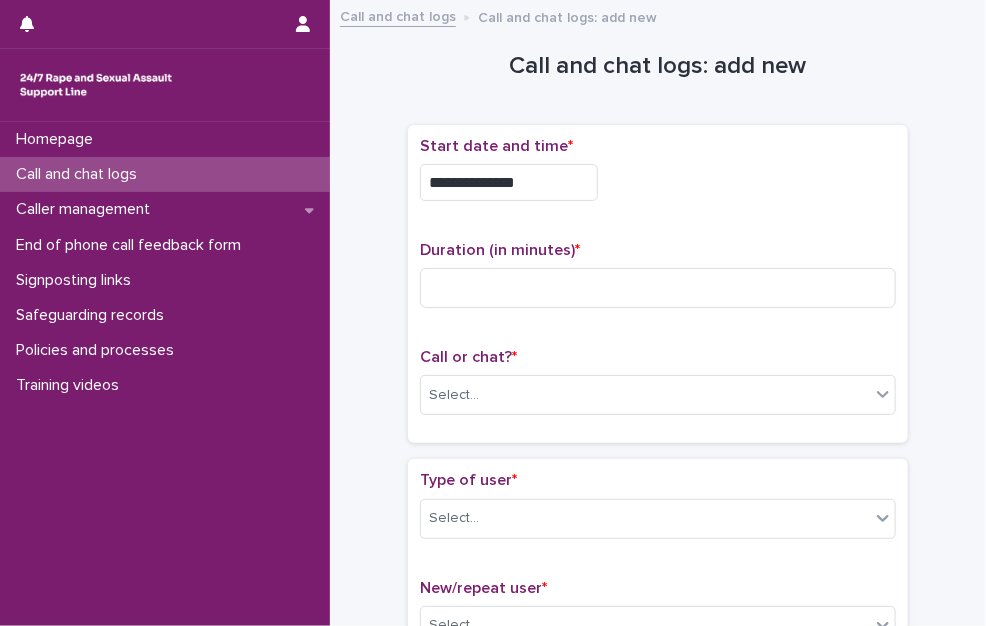 click on "**********" at bounding box center (658, 177) 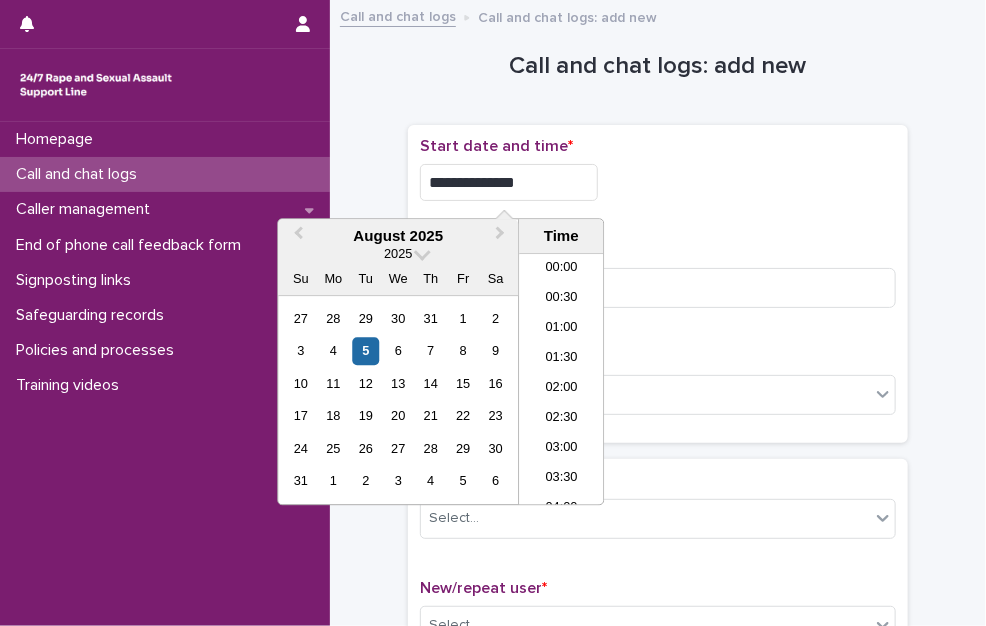 click on "**********" at bounding box center [509, 182] 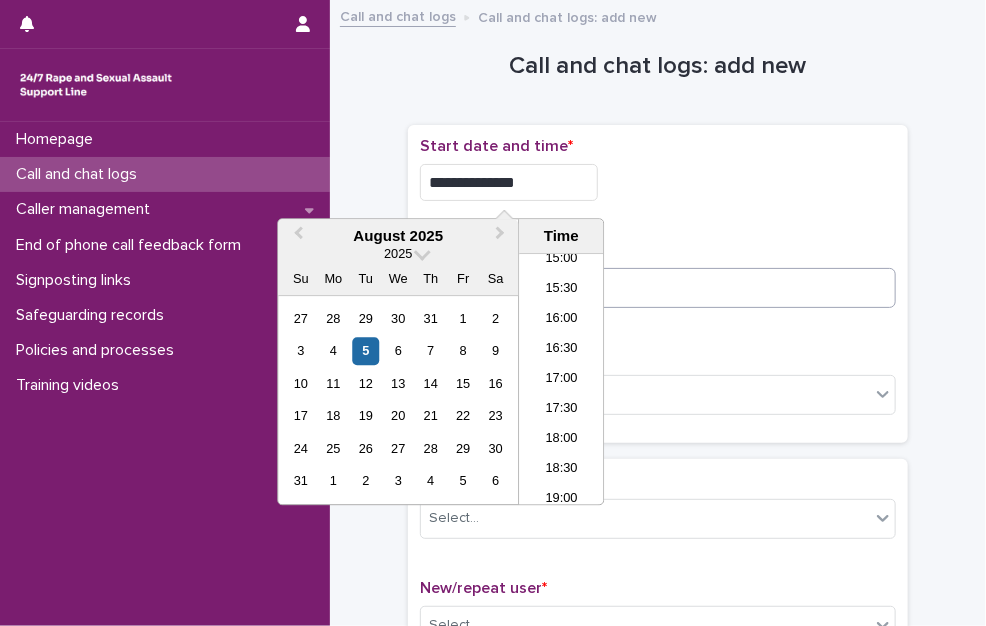 type on "**********" 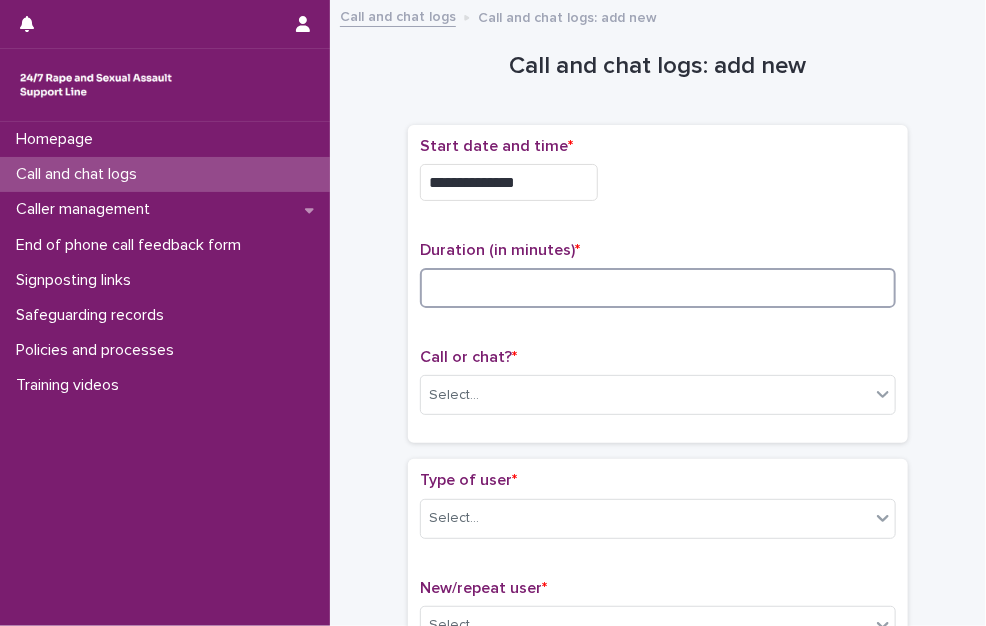 click at bounding box center [658, 288] 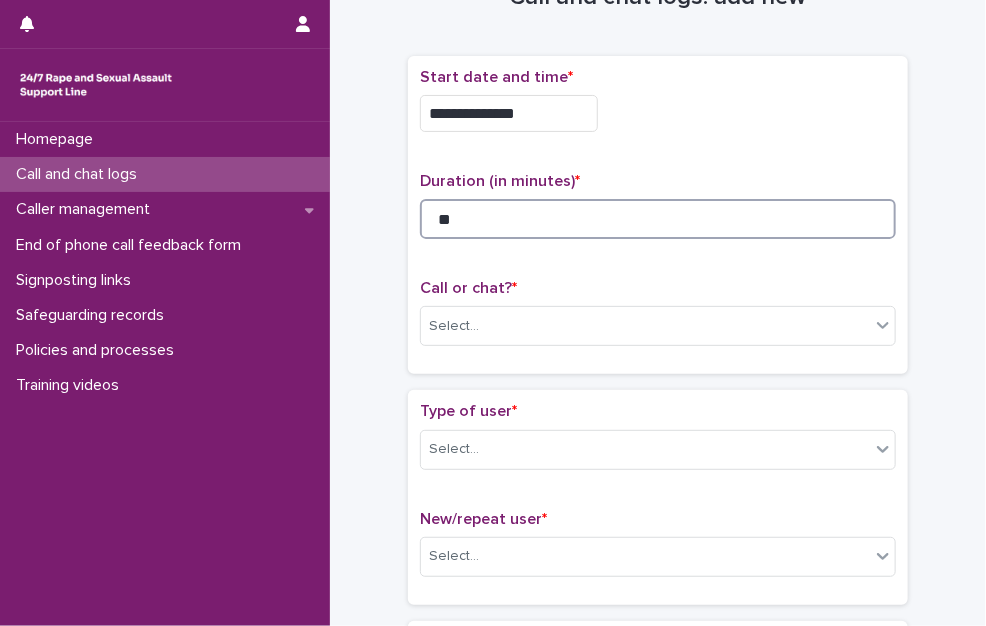 scroll, scrollTop: 100, scrollLeft: 0, axis: vertical 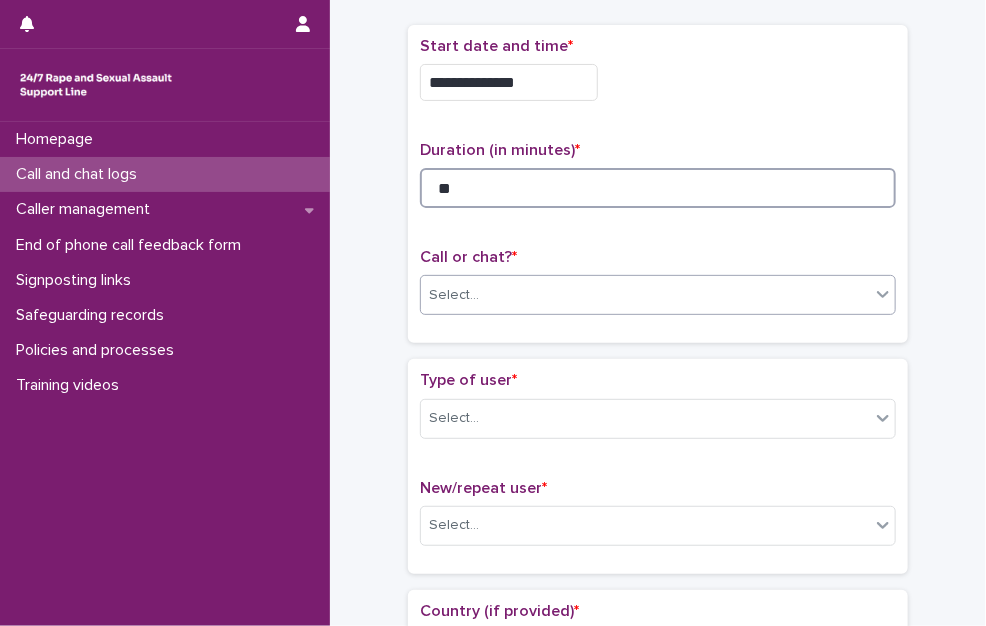 type on "**" 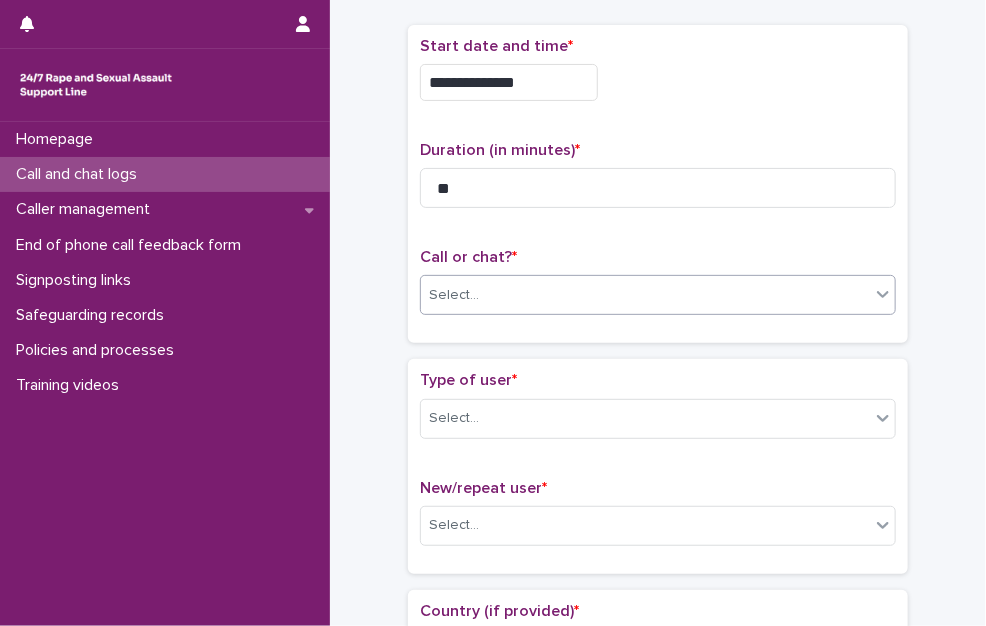 click on "Select..." at bounding box center (645, 295) 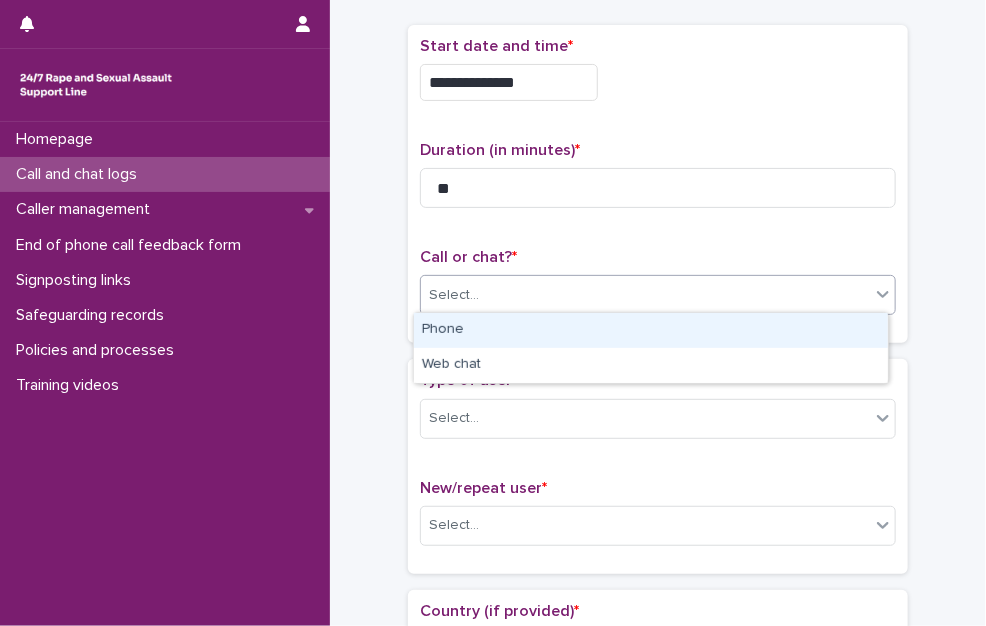 click on "Phone" at bounding box center (651, 330) 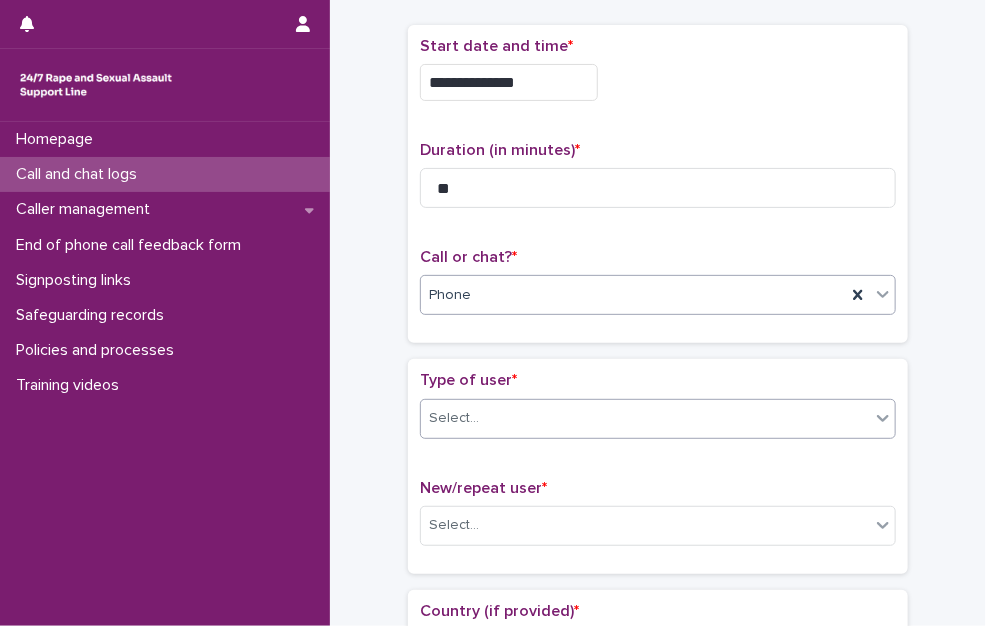 drag, startPoint x: 539, startPoint y: 413, endPoint x: 536, endPoint y: 428, distance: 15.297058 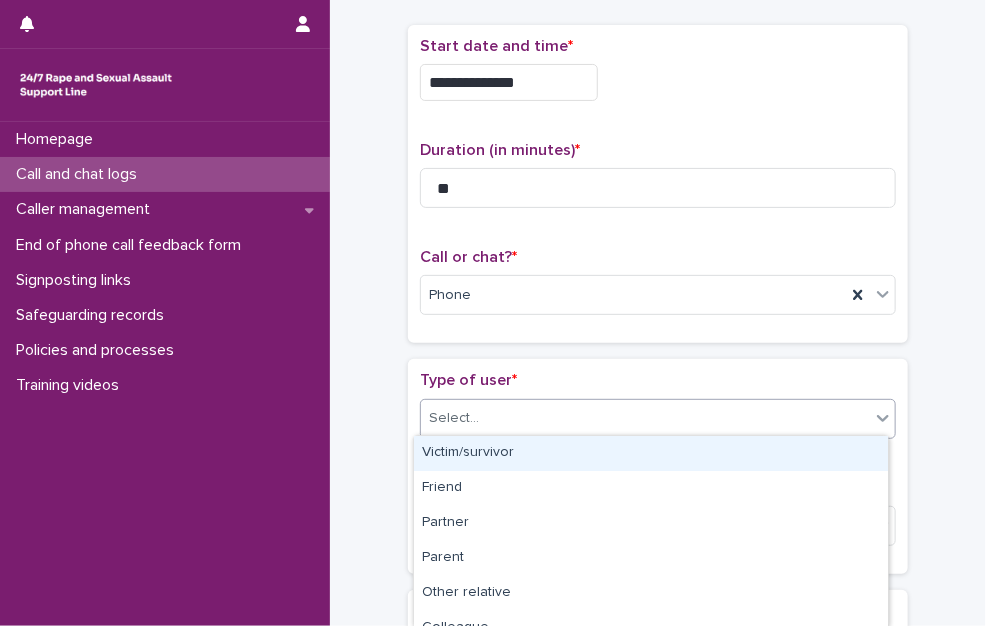 click on "Victim/survivor" at bounding box center (651, 453) 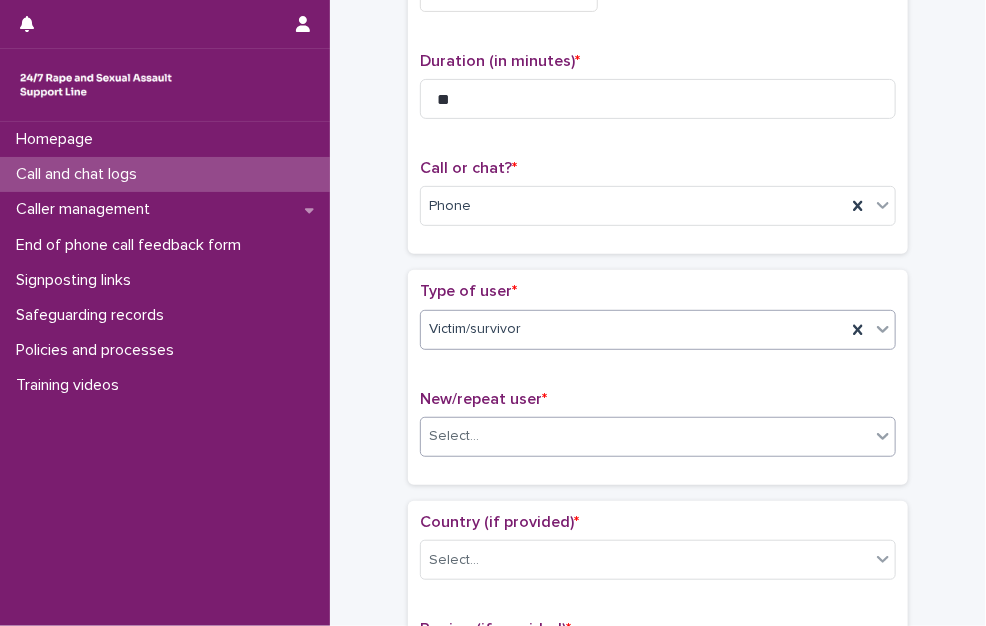 scroll, scrollTop: 200, scrollLeft: 0, axis: vertical 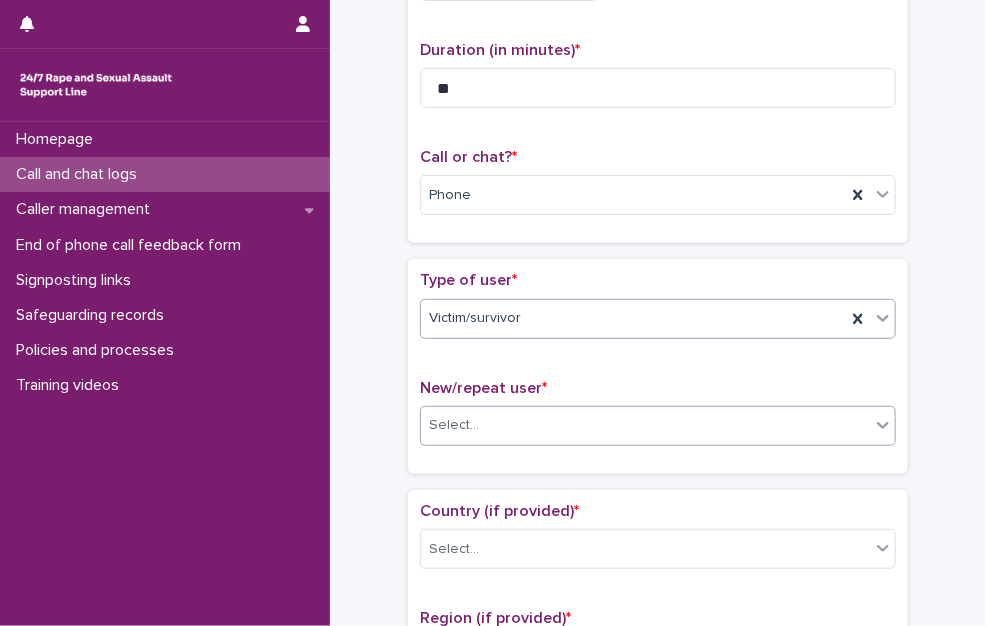 click on "Select..." at bounding box center [645, 425] 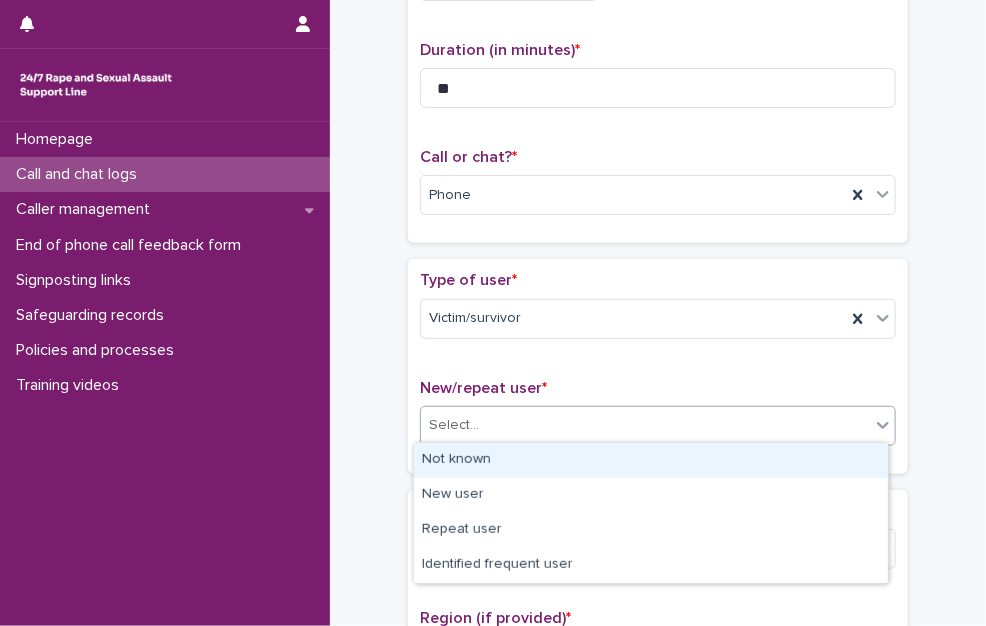 click on "Not known" at bounding box center (651, 460) 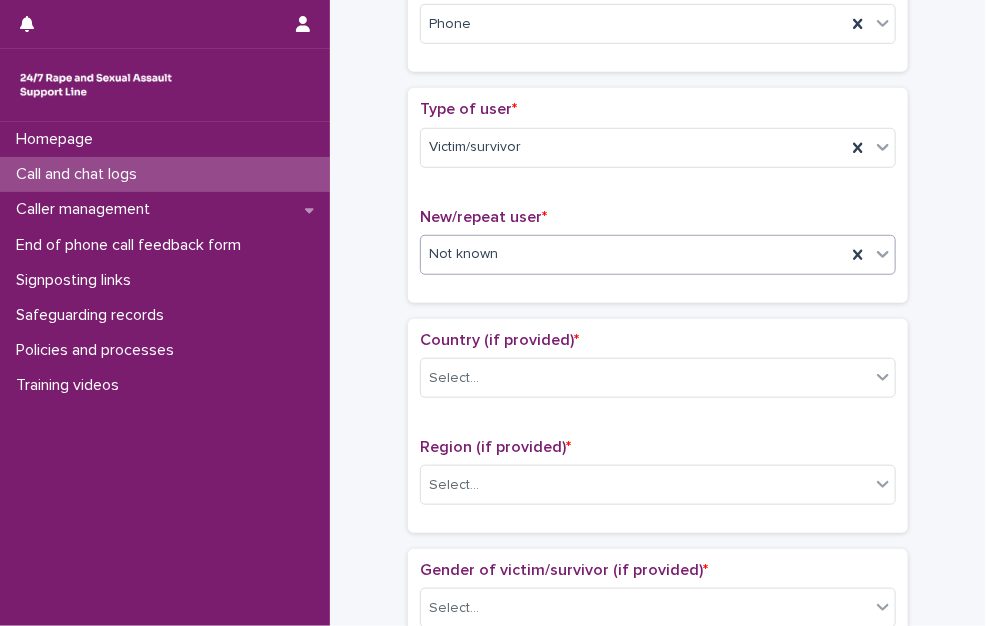 scroll, scrollTop: 400, scrollLeft: 0, axis: vertical 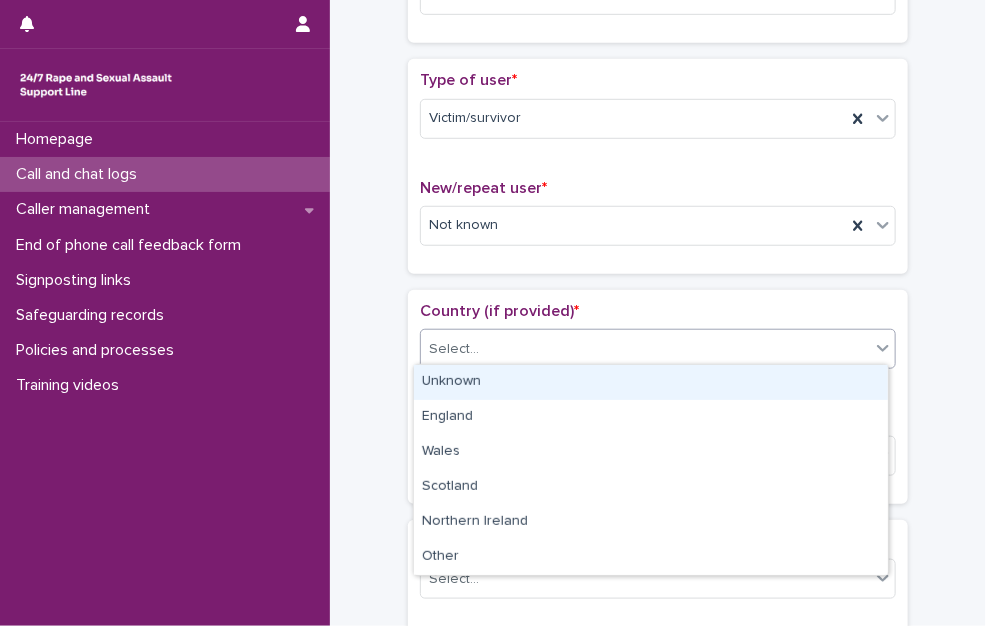 click on "Select..." at bounding box center (645, 349) 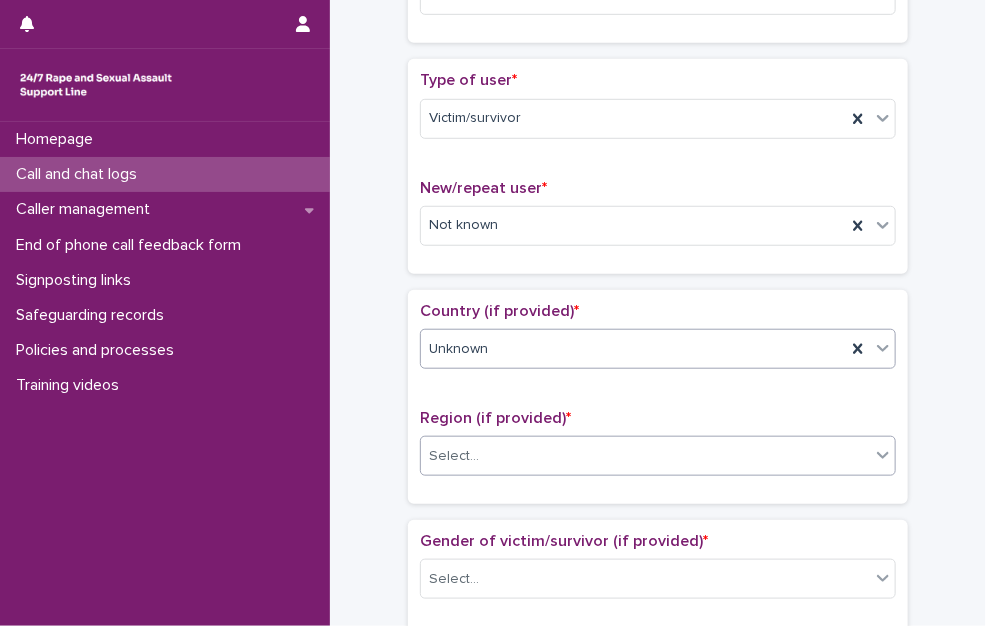 click on "Select..." at bounding box center [645, 456] 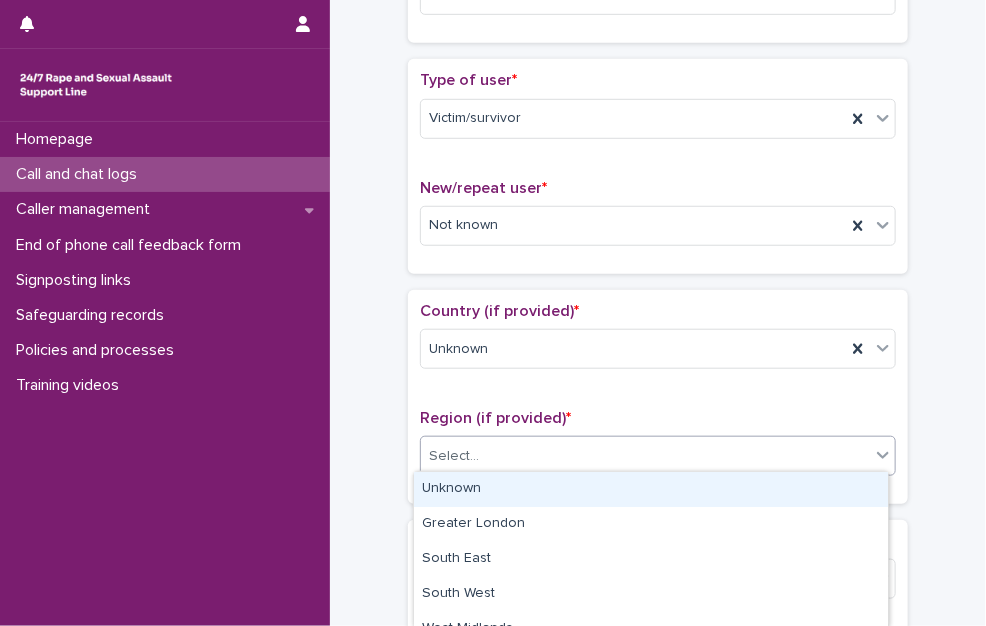 click on "Unknown" at bounding box center (651, 489) 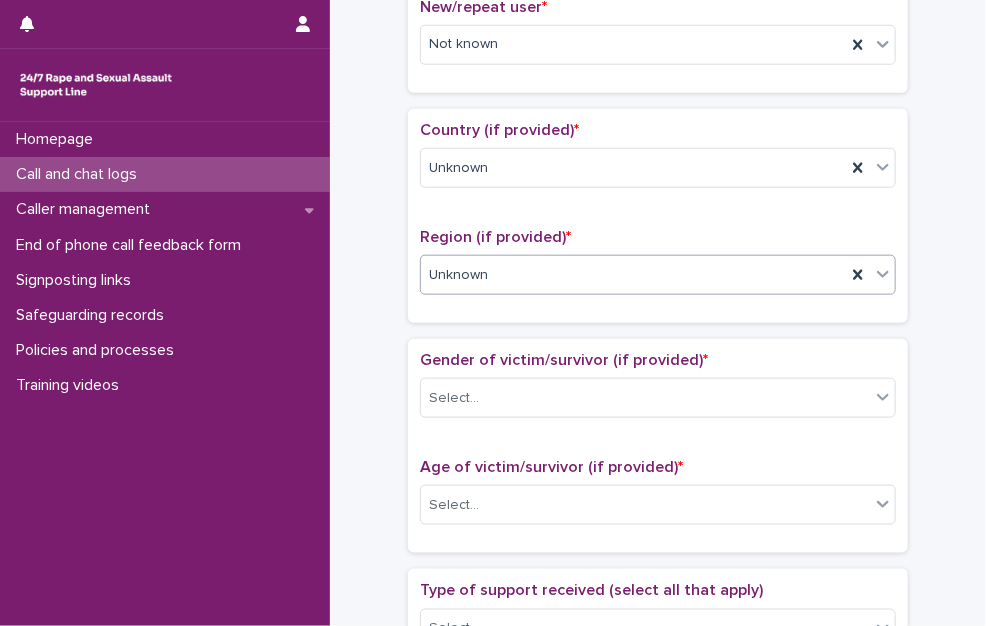 scroll, scrollTop: 600, scrollLeft: 0, axis: vertical 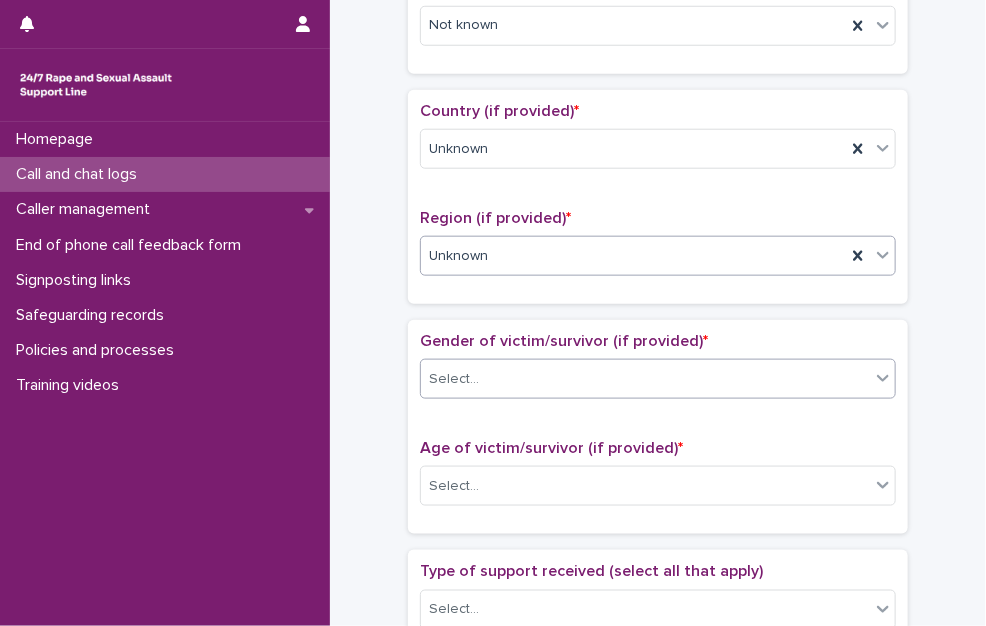click on "Gender of victim/survivor (if provided) * Select..." at bounding box center [658, 373] 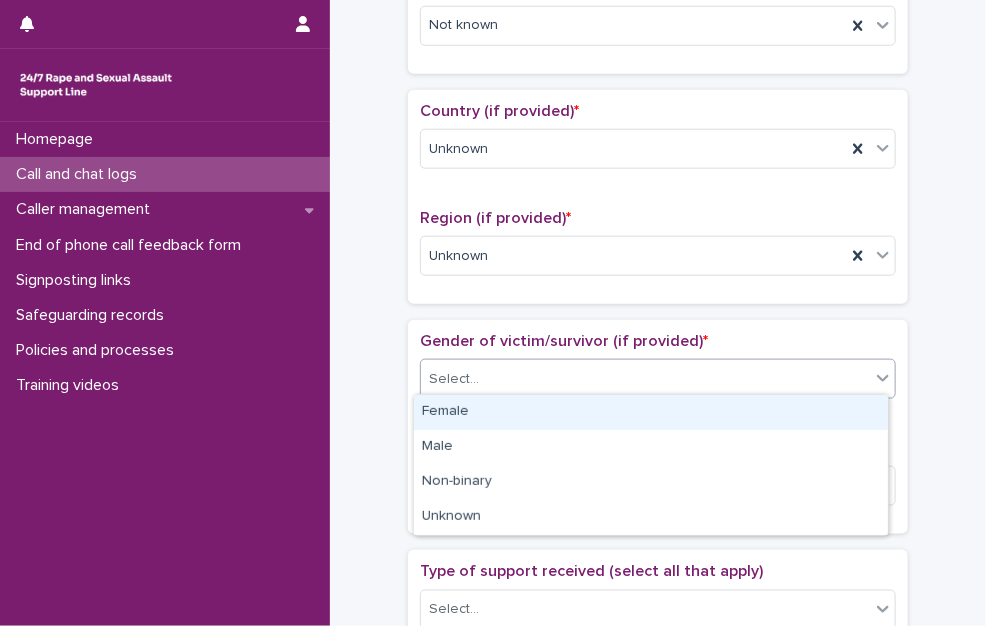 click on "Select..." at bounding box center [645, 379] 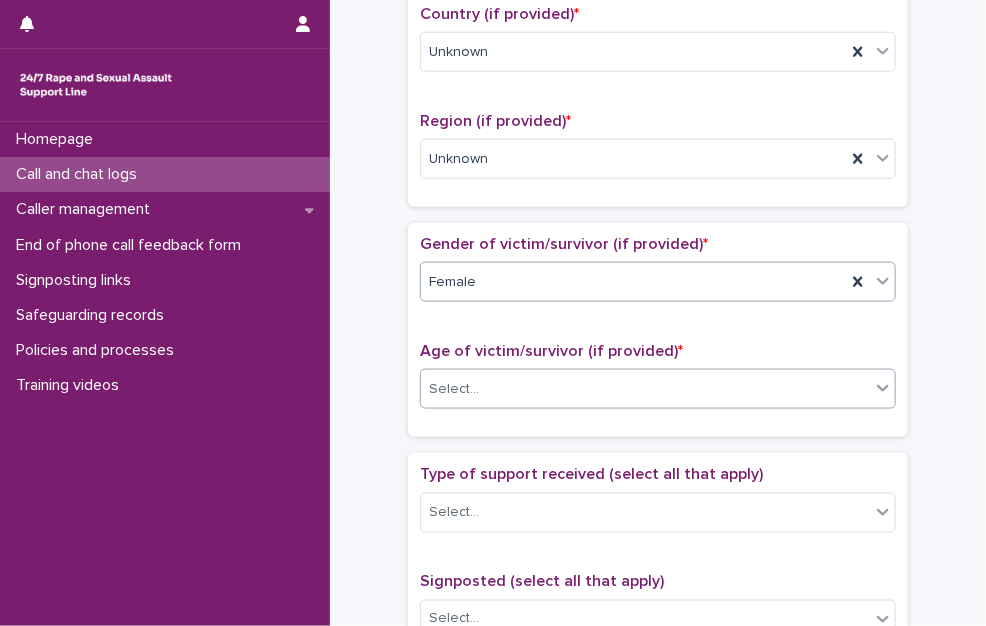 scroll, scrollTop: 700, scrollLeft: 0, axis: vertical 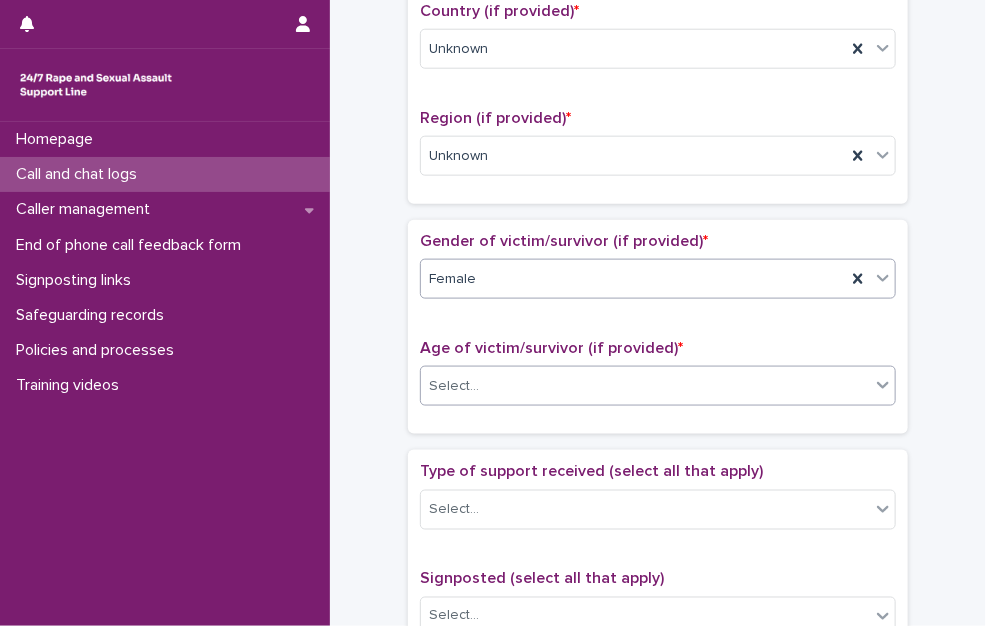 click on "Select..." at bounding box center [645, 386] 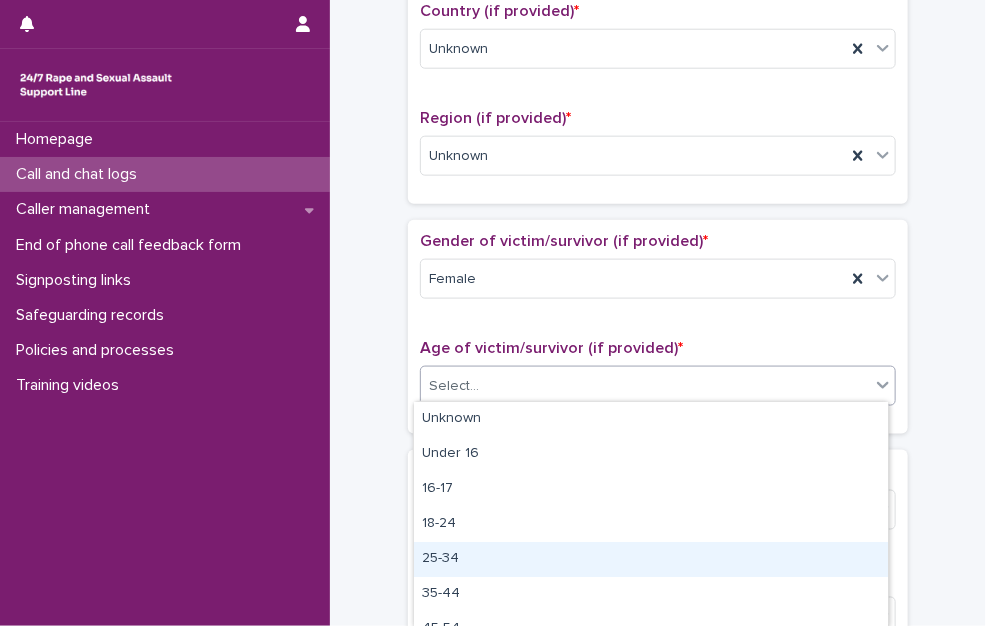 click on "25-34" at bounding box center (651, 559) 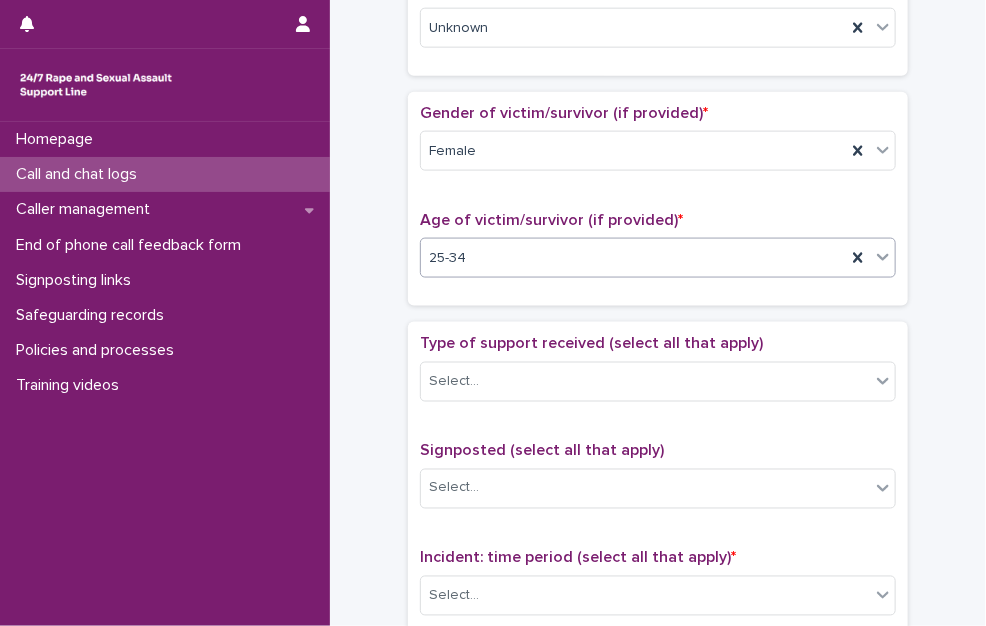 scroll, scrollTop: 900, scrollLeft: 0, axis: vertical 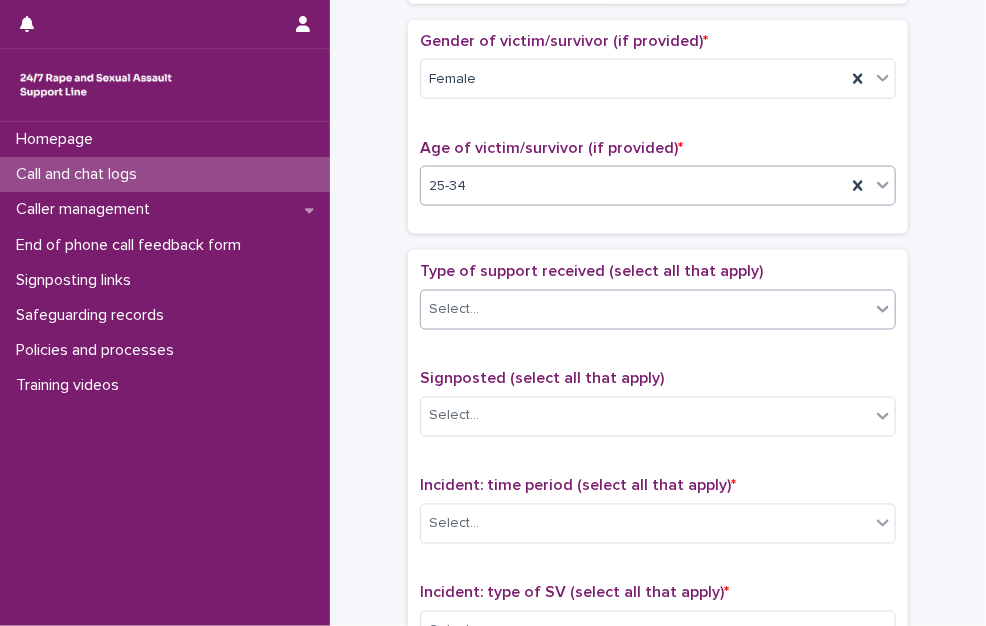 click on "Select..." at bounding box center (645, 309) 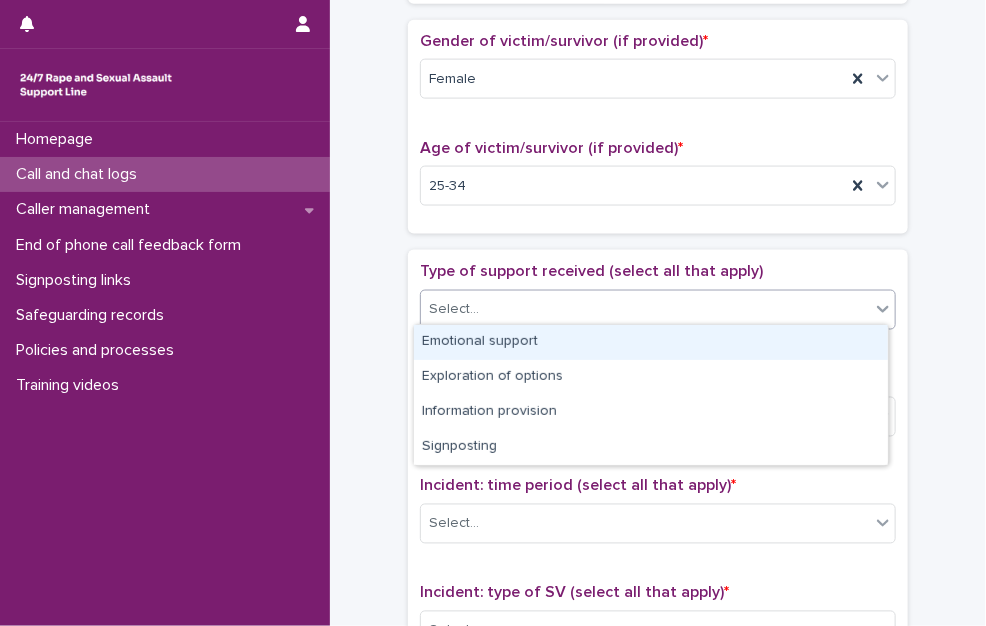 click on "Emotional support" at bounding box center (651, 342) 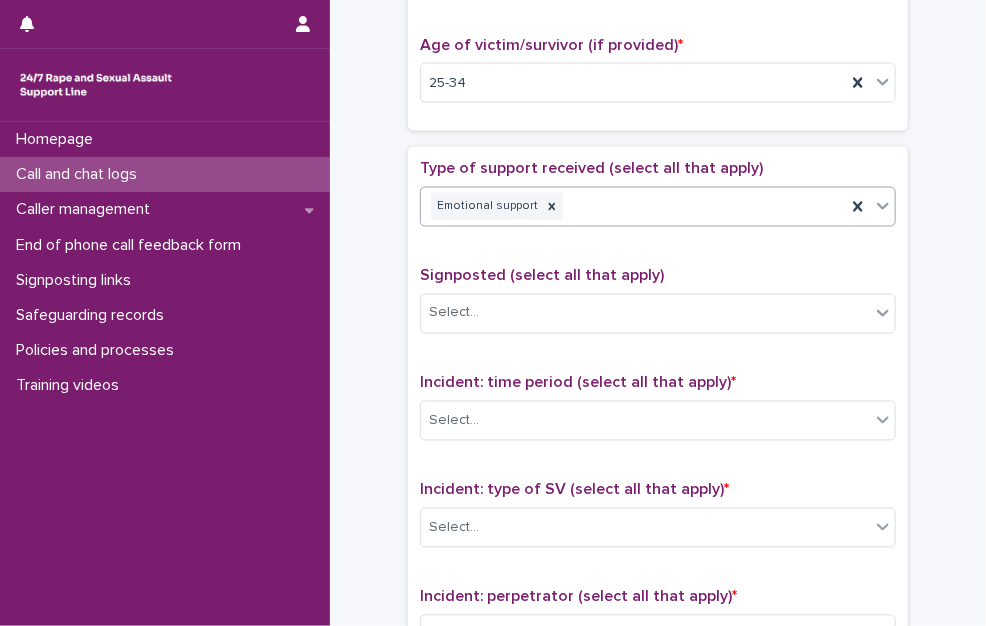 scroll, scrollTop: 1100, scrollLeft: 0, axis: vertical 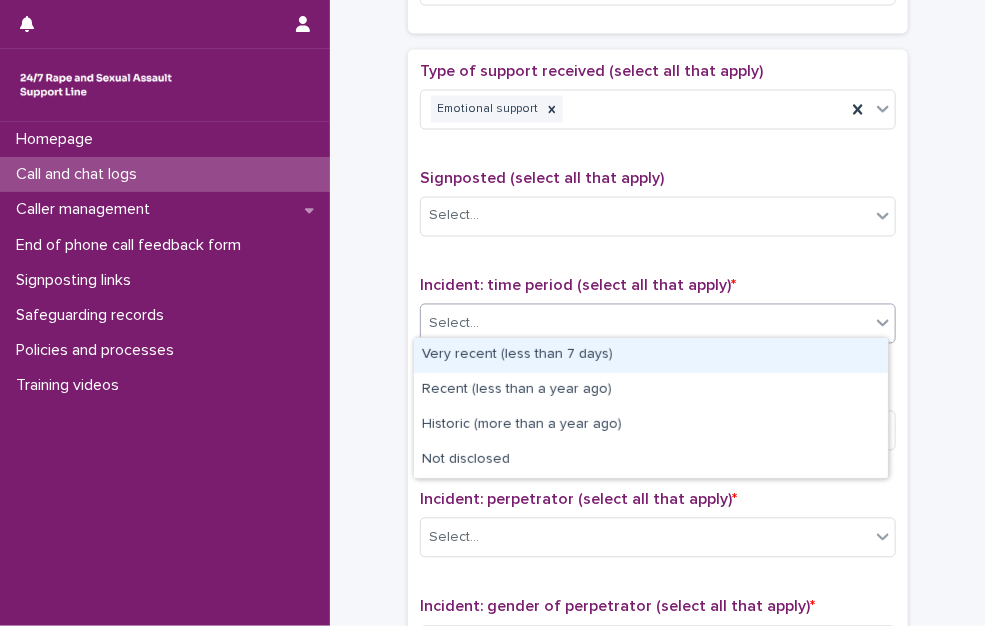 click on "Select..." at bounding box center (645, 324) 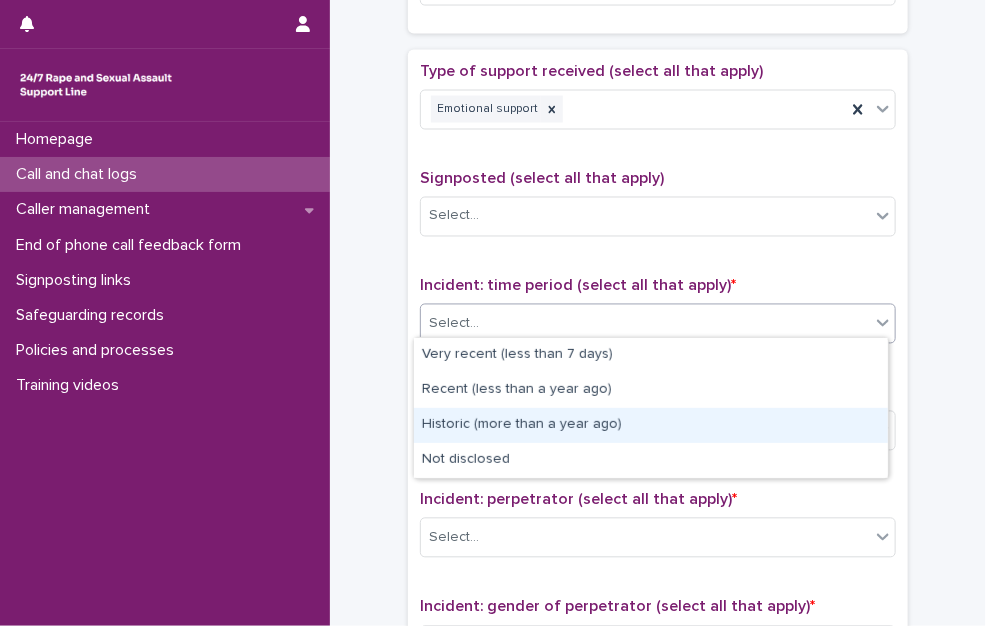 click on "Historic (more than a year ago)" at bounding box center (651, 425) 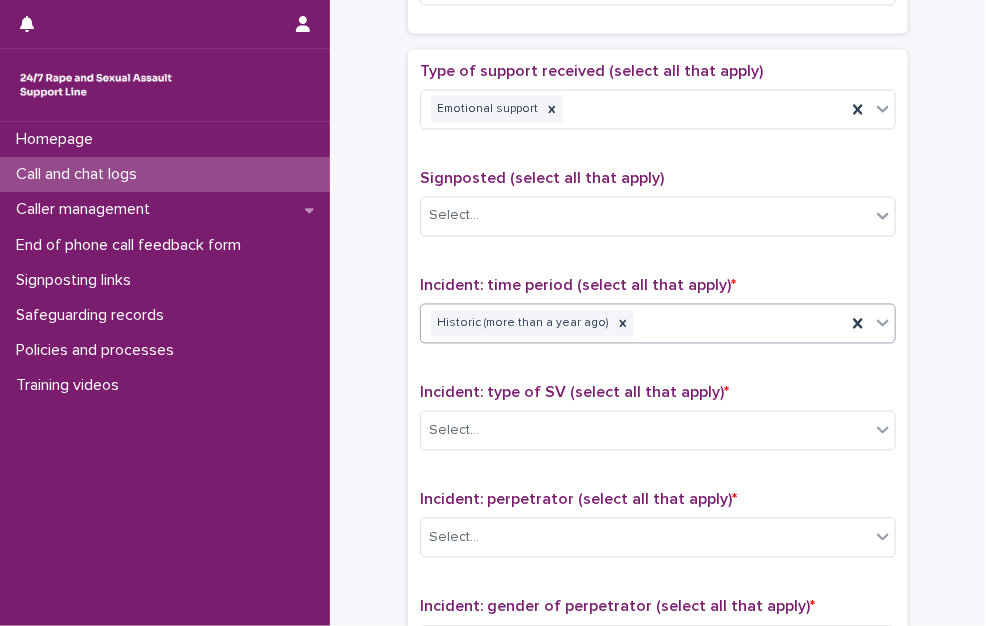 scroll, scrollTop: 1200, scrollLeft: 0, axis: vertical 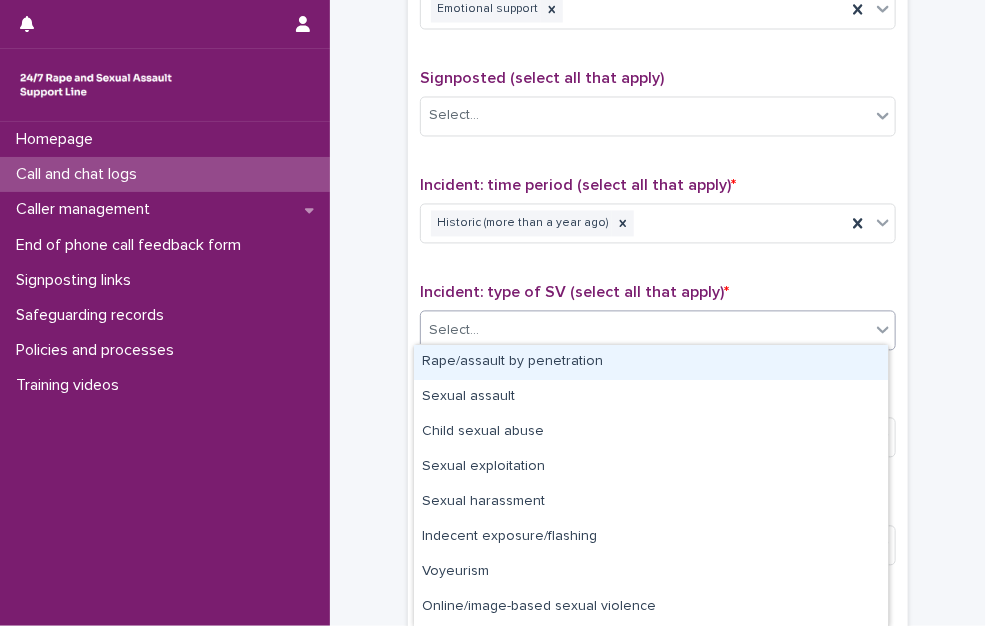 click on "Select..." at bounding box center [645, 331] 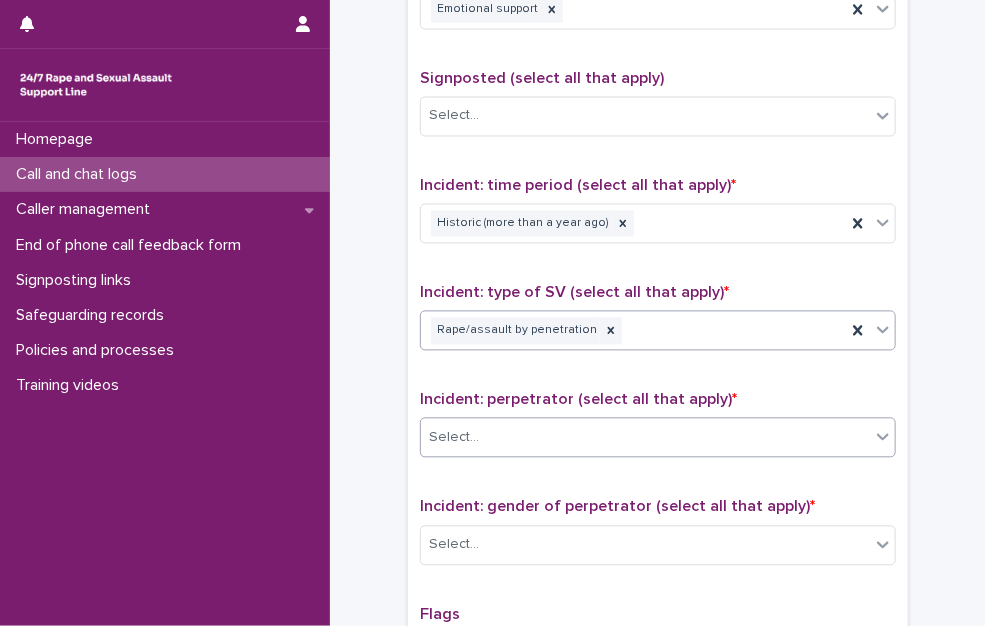 click on "Select..." at bounding box center [645, 438] 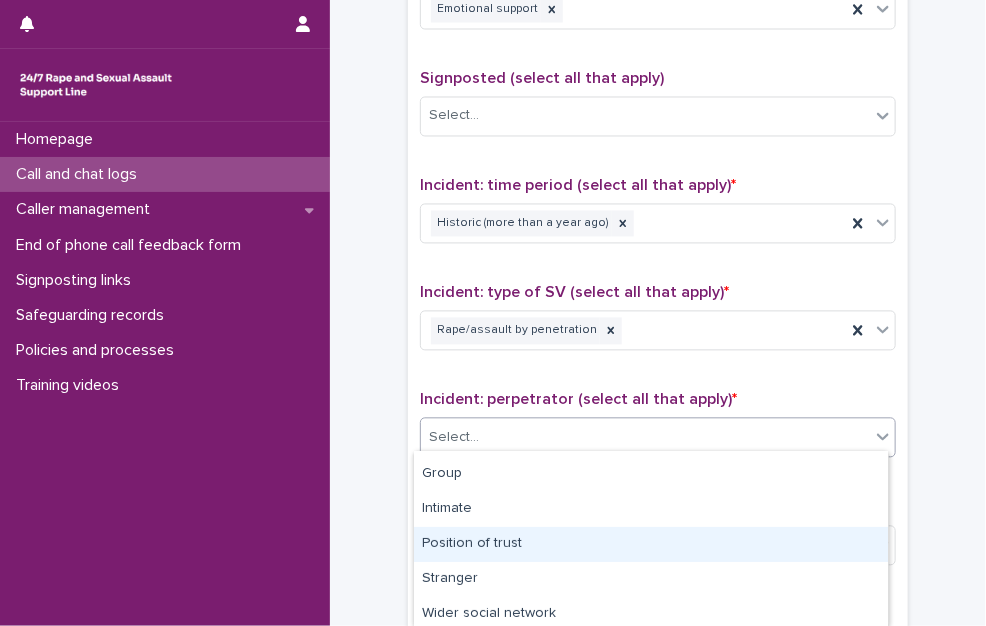 scroll, scrollTop: 200, scrollLeft: 0, axis: vertical 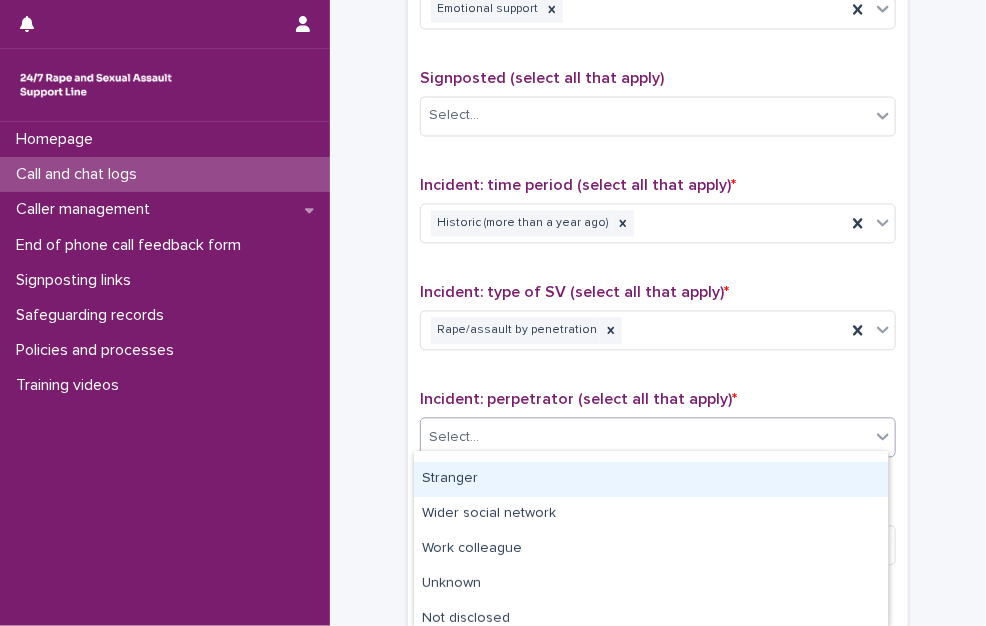 click on "Stranger" at bounding box center [651, 479] 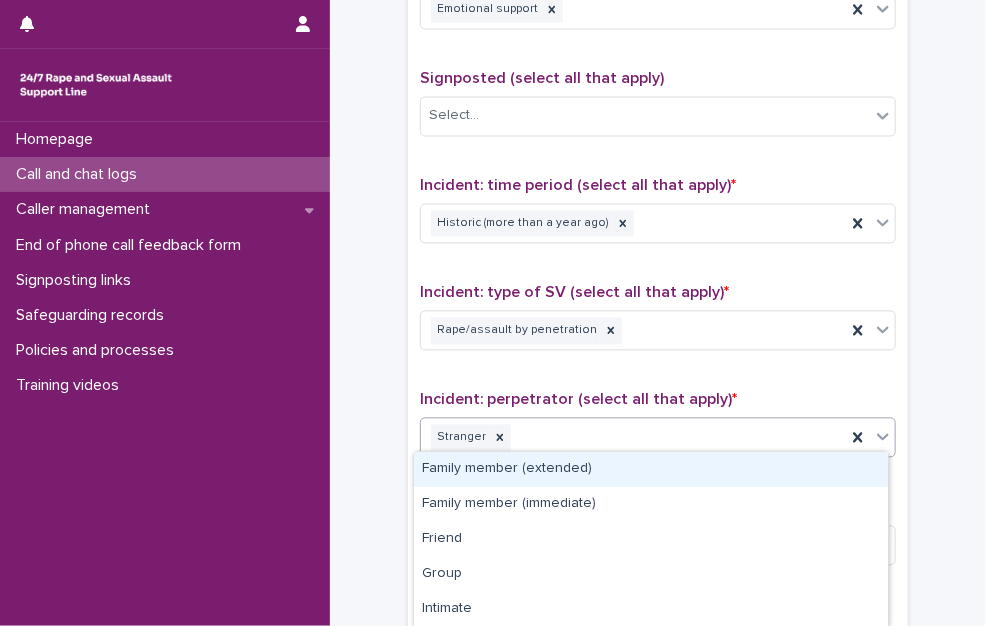 click on "Stranger" at bounding box center [633, 438] 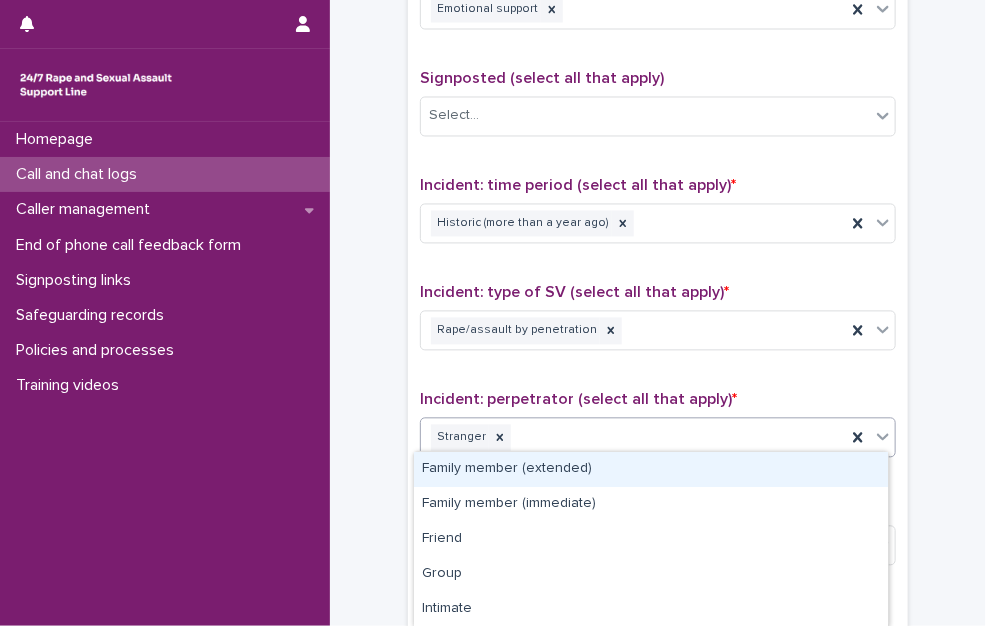 click on "**********" at bounding box center (658, -165) 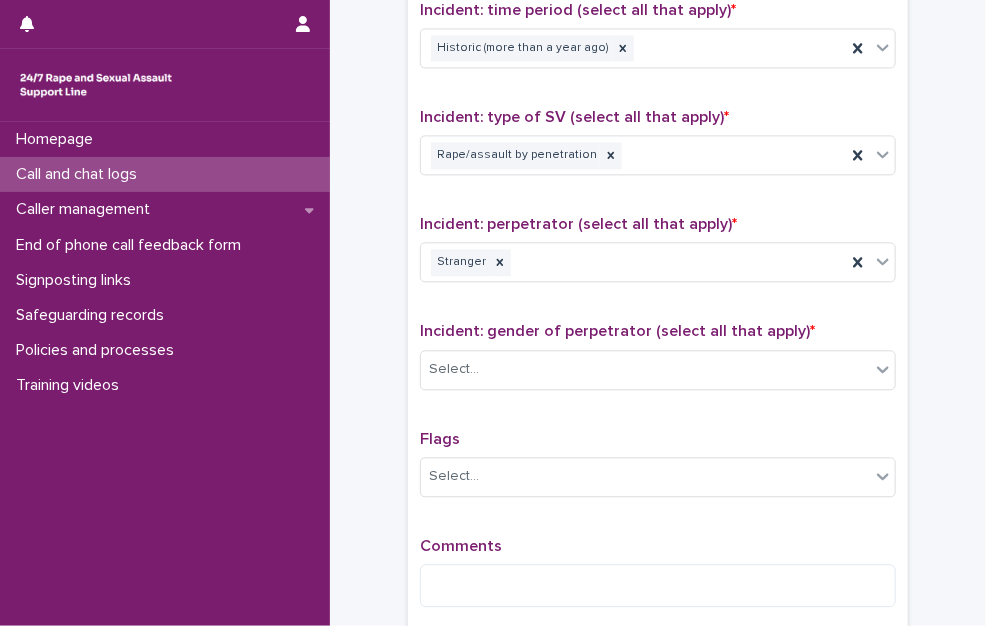 scroll, scrollTop: 1500, scrollLeft: 0, axis: vertical 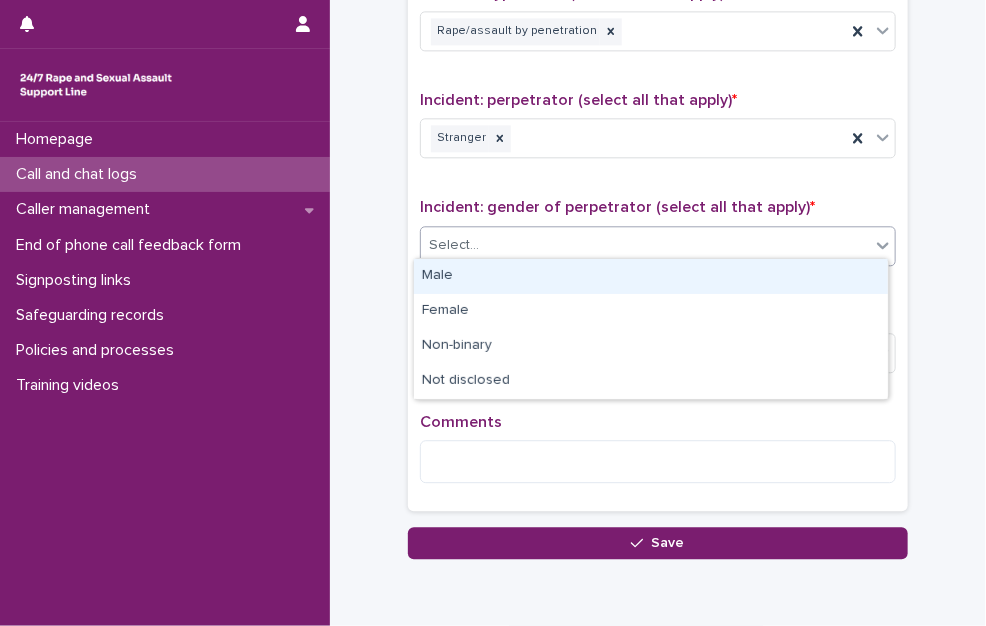 click on "Select..." at bounding box center [645, 245] 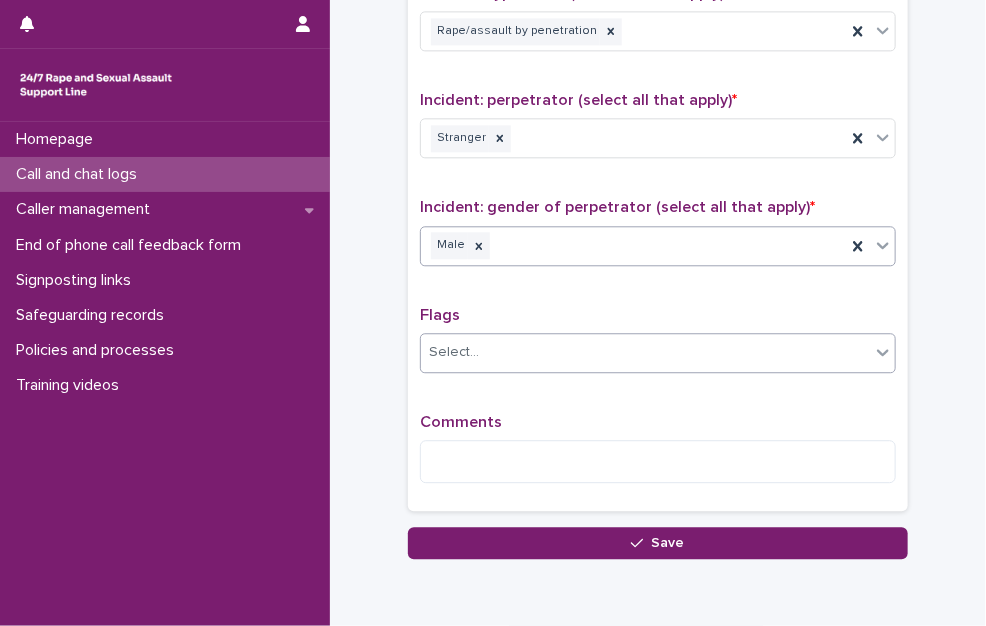 scroll, scrollTop: 1580, scrollLeft: 0, axis: vertical 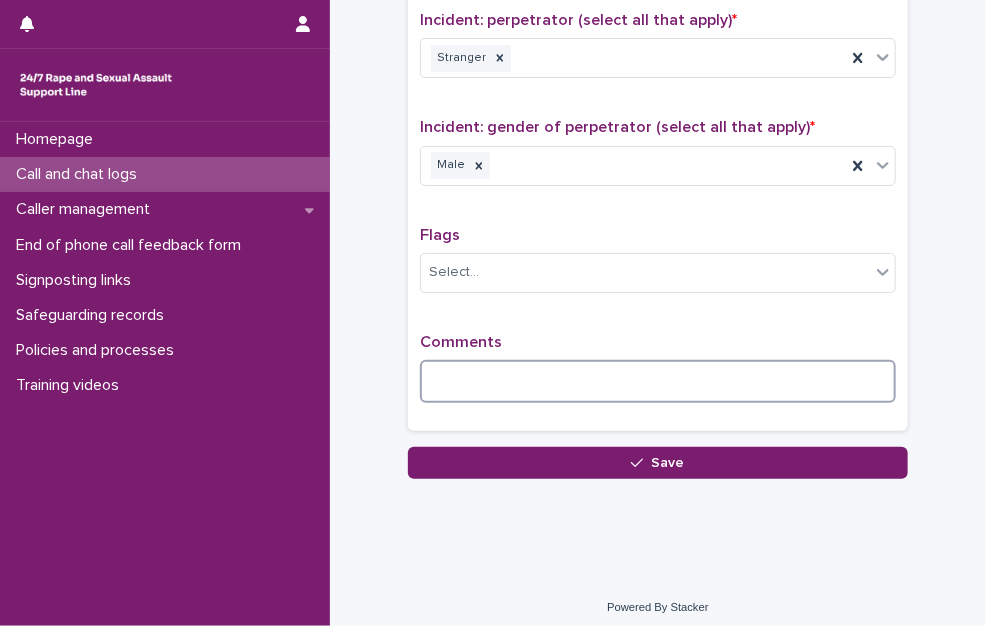click at bounding box center (658, 381) 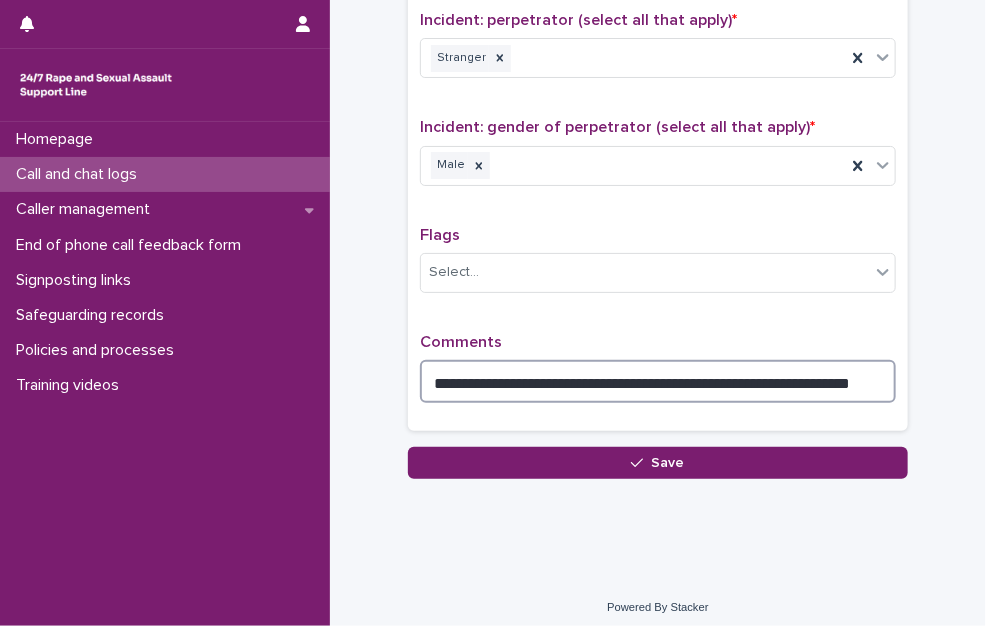 click on "**********" at bounding box center [658, 381] 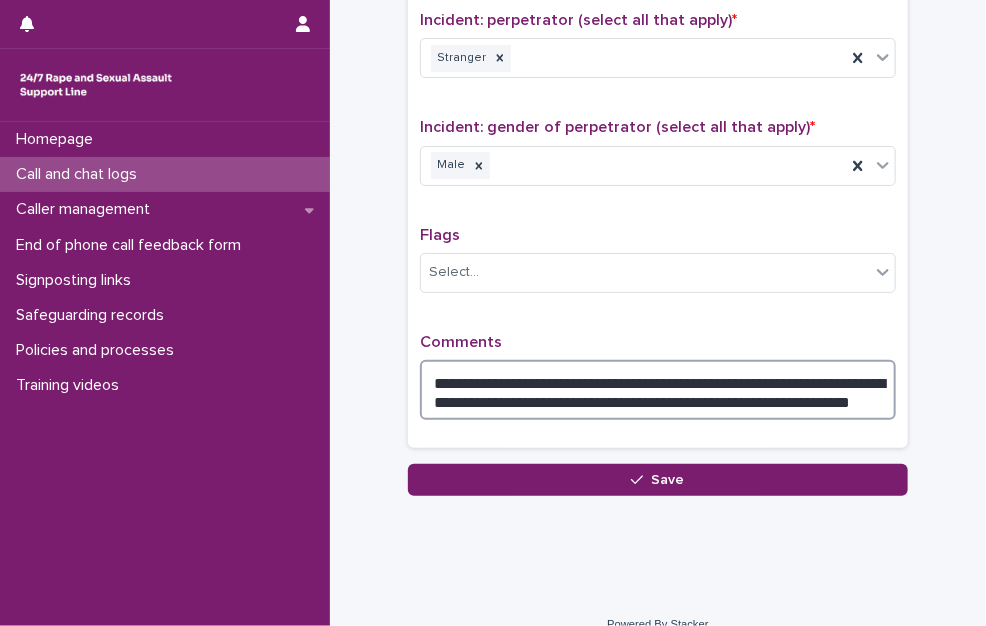 click on "**********" at bounding box center (658, 390) 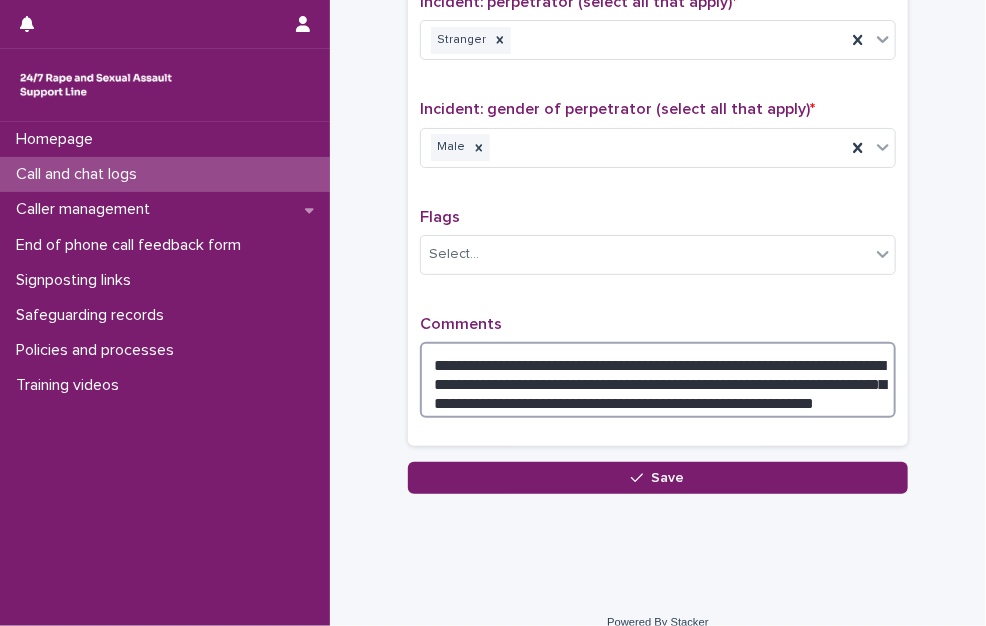 scroll, scrollTop: 1613, scrollLeft: 0, axis: vertical 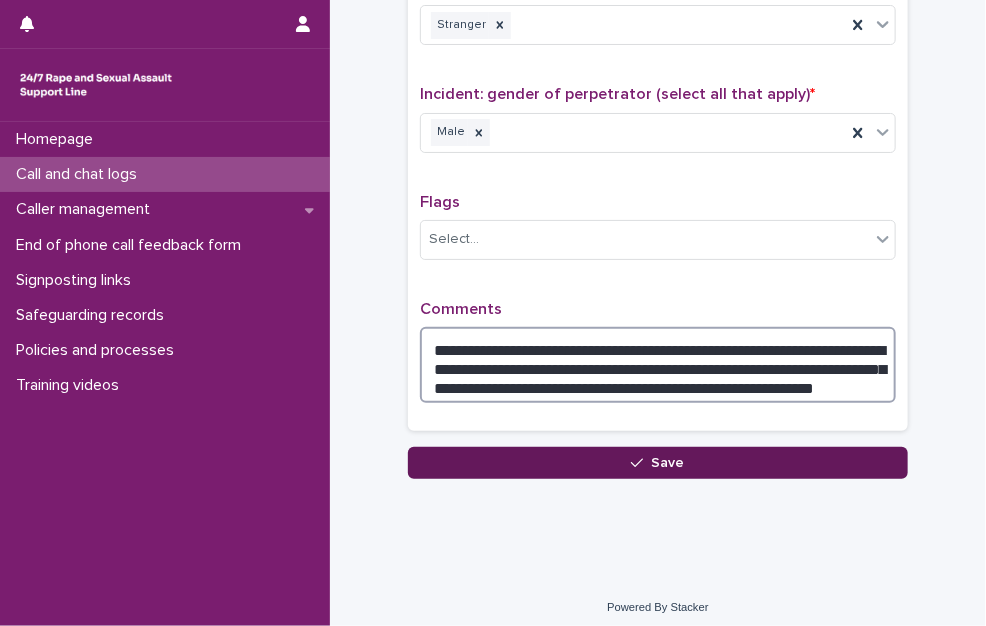 type on "**********" 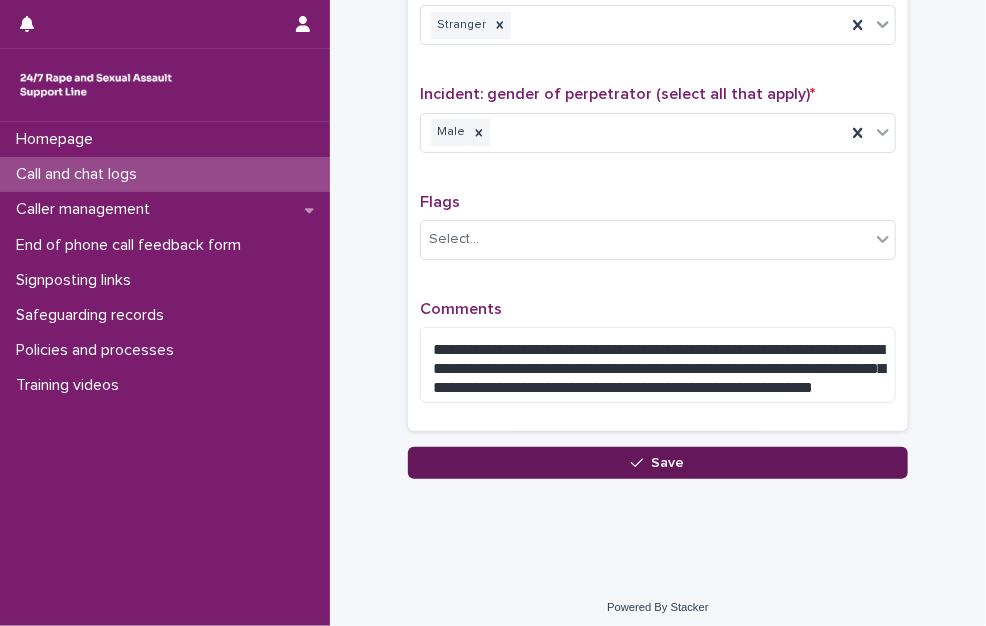 click on "Save" at bounding box center [658, 463] 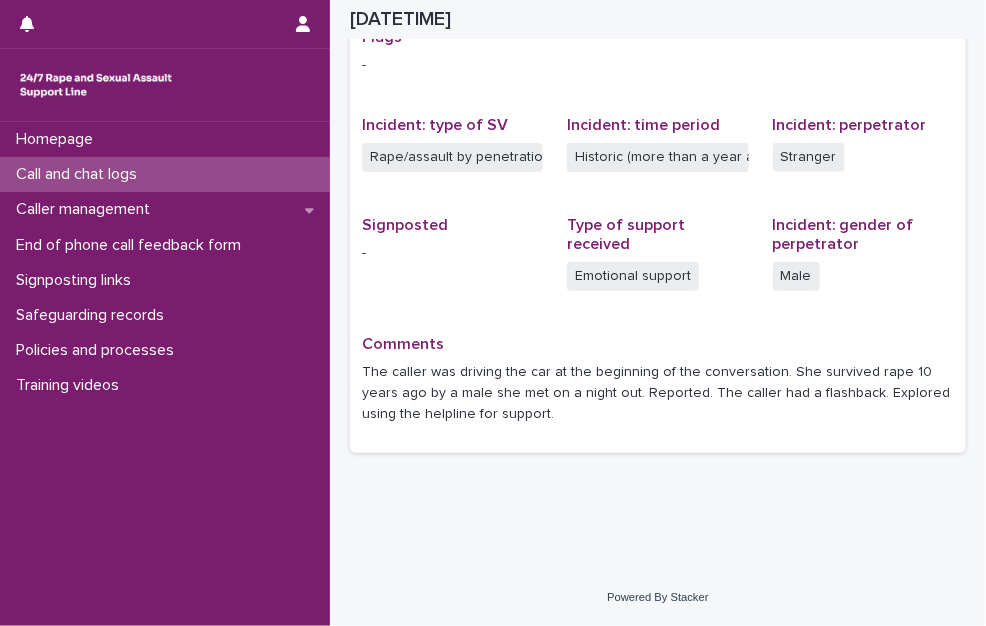 scroll, scrollTop: 437, scrollLeft: 0, axis: vertical 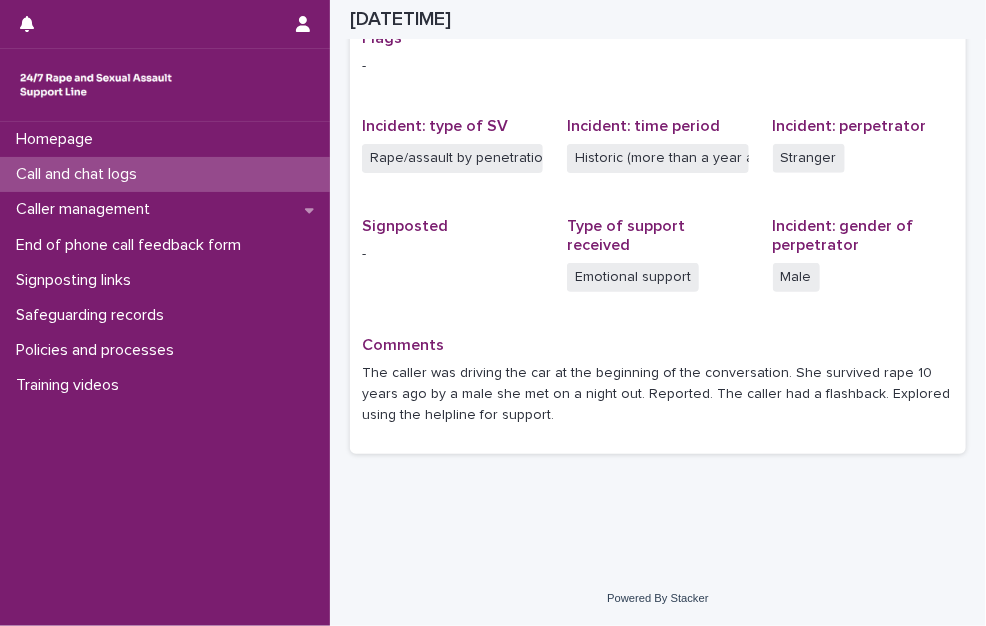 click on "Call and chat logs" at bounding box center [165, 174] 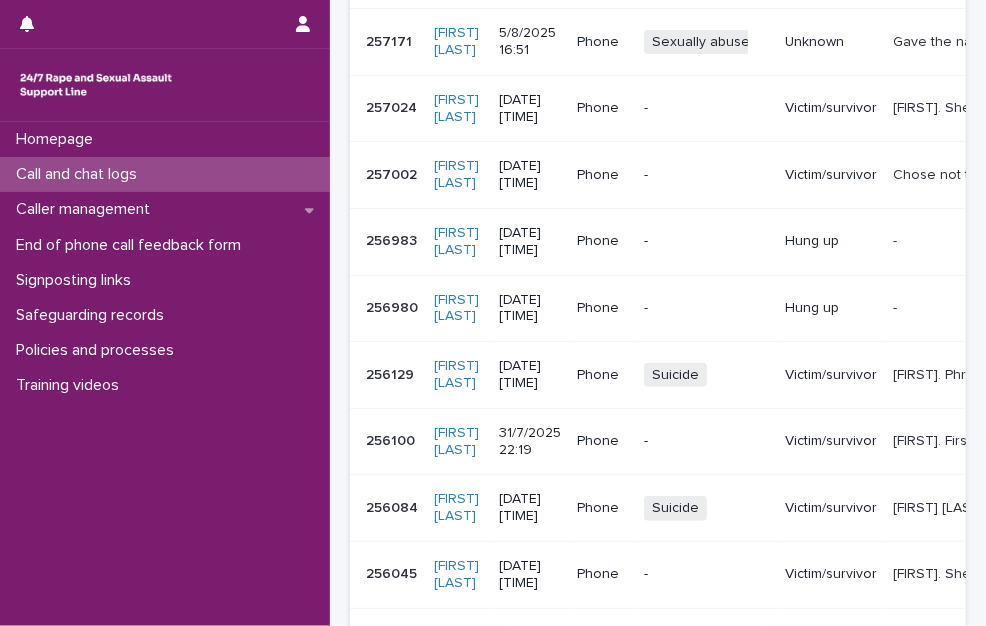 scroll, scrollTop: 0, scrollLeft: 0, axis: both 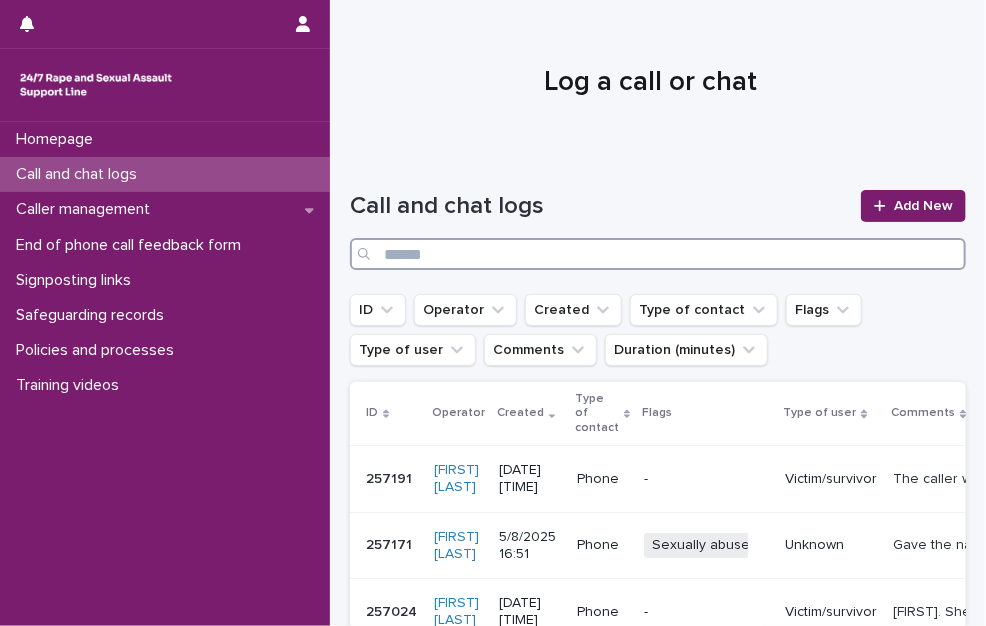 click at bounding box center [658, 254] 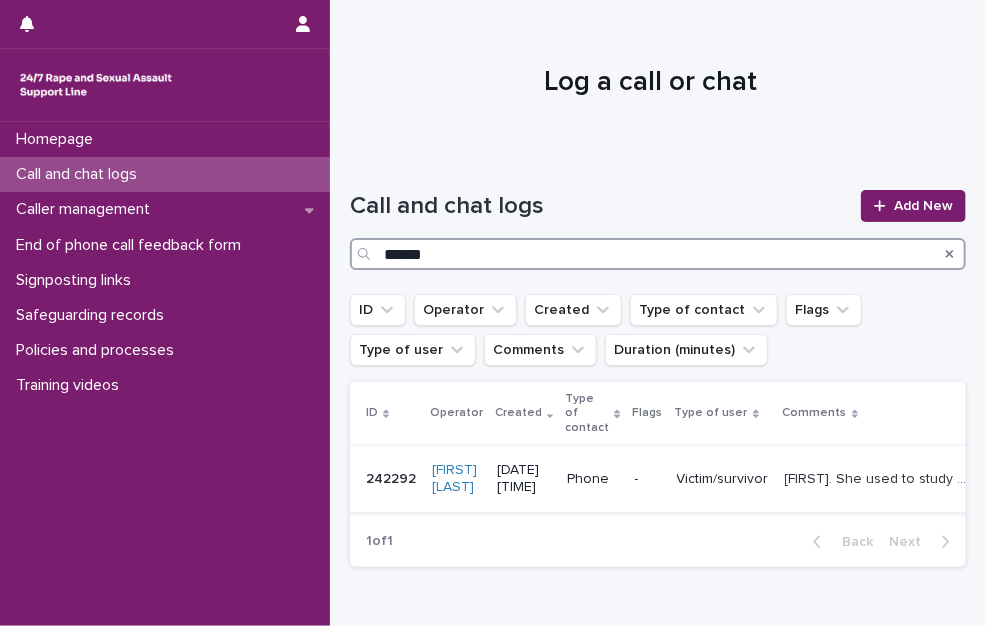 type on "******" 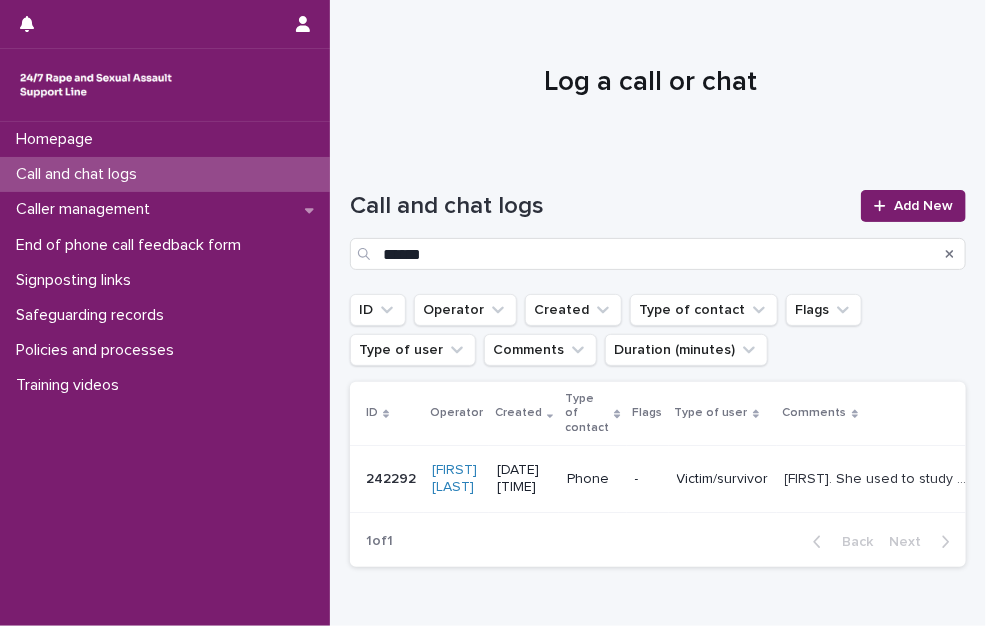 click on "[FIRST]. She used to study law. She survived sexual abuse by her male support worker years ago and a few months ago. Reported it online today. She mentioned speaking to another worker today for around 10 minutes - offered her the remaining time and explored the helpline boundaries and using the helpline for support. Signposted: rapecrisis.org.uk , Rights of Women. The caller was signposted to local ISVA support in the previous call." at bounding box center [879, 477] 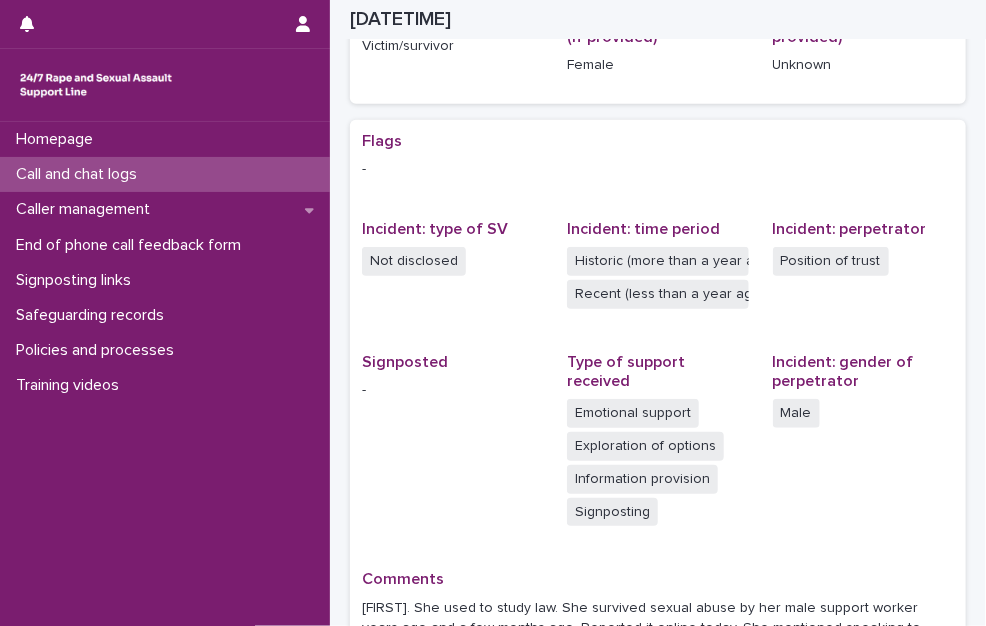 scroll, scrollTop: 610, scrollLeft: 0, axis: vertical 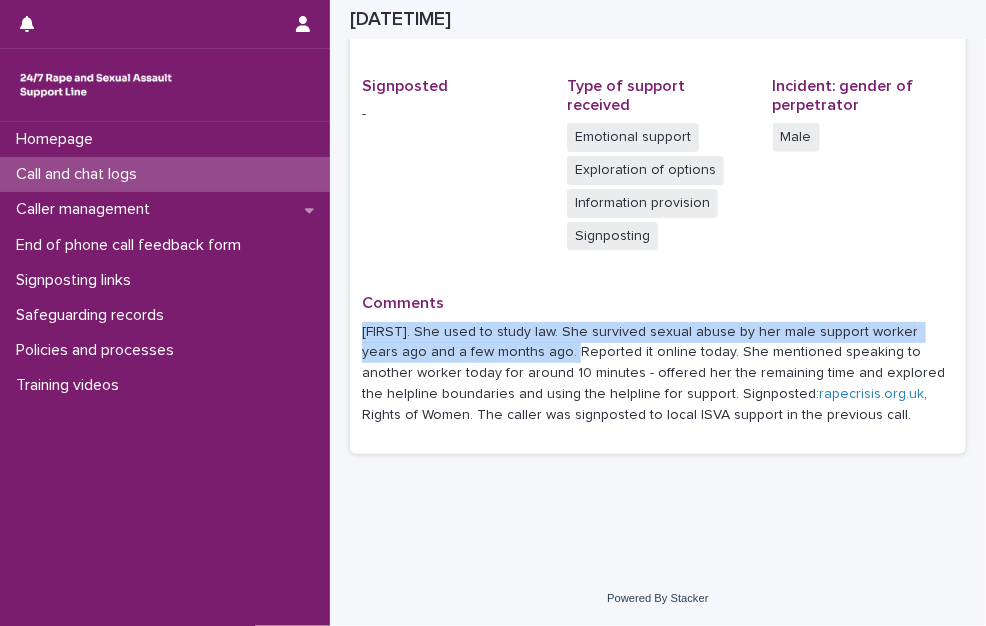 drag, startPoint x: 362, startPoint y: 328, endPoint x: 534, endPoint y: 348, distance: 173.15889 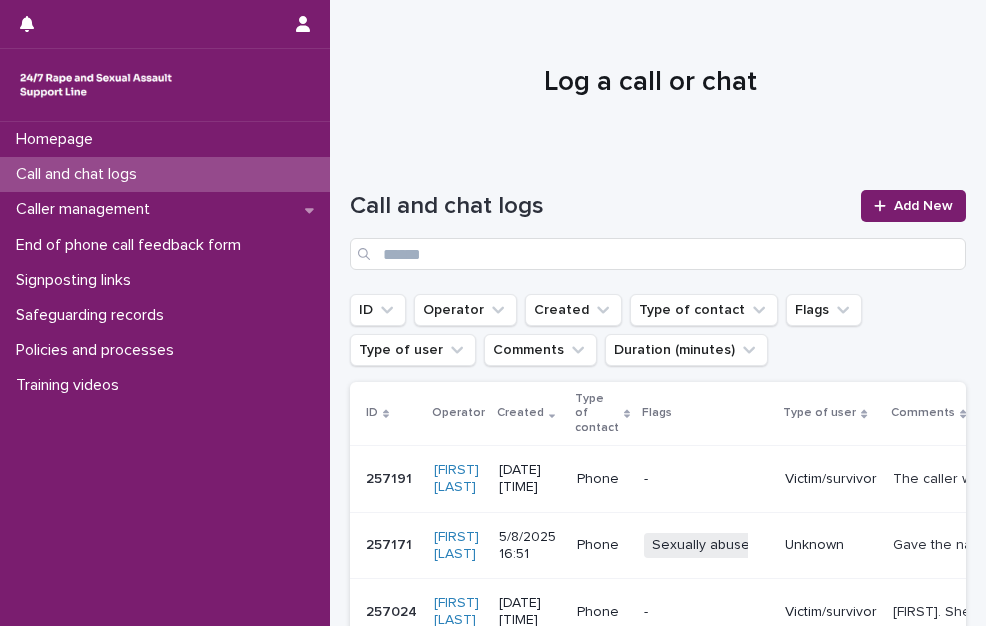 scroll, scrollTop: 0, scrollLeft: 0, axis: both 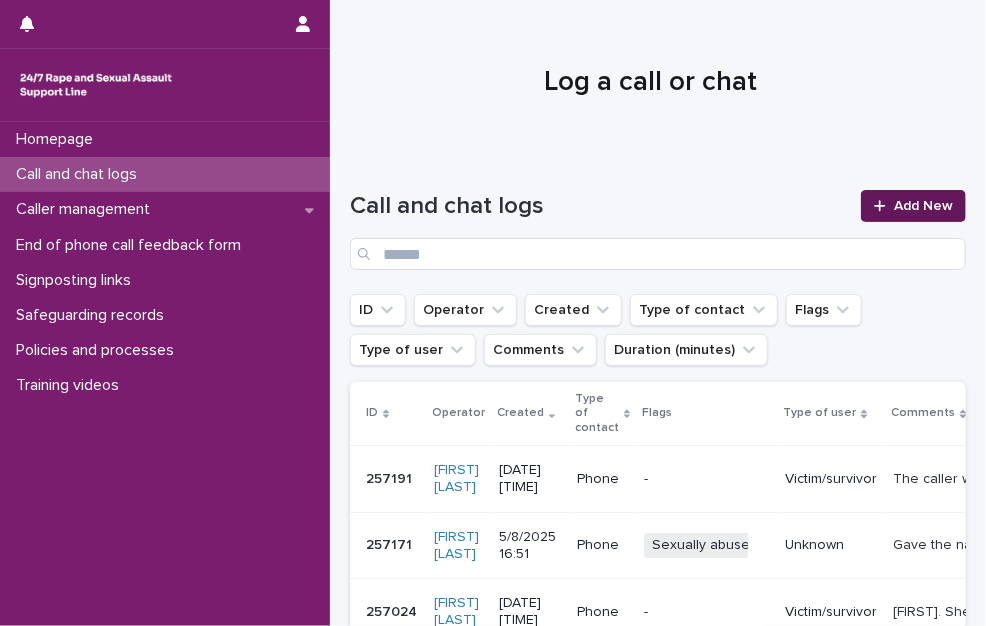 click on "Add New" at bounding box center [923, 206] 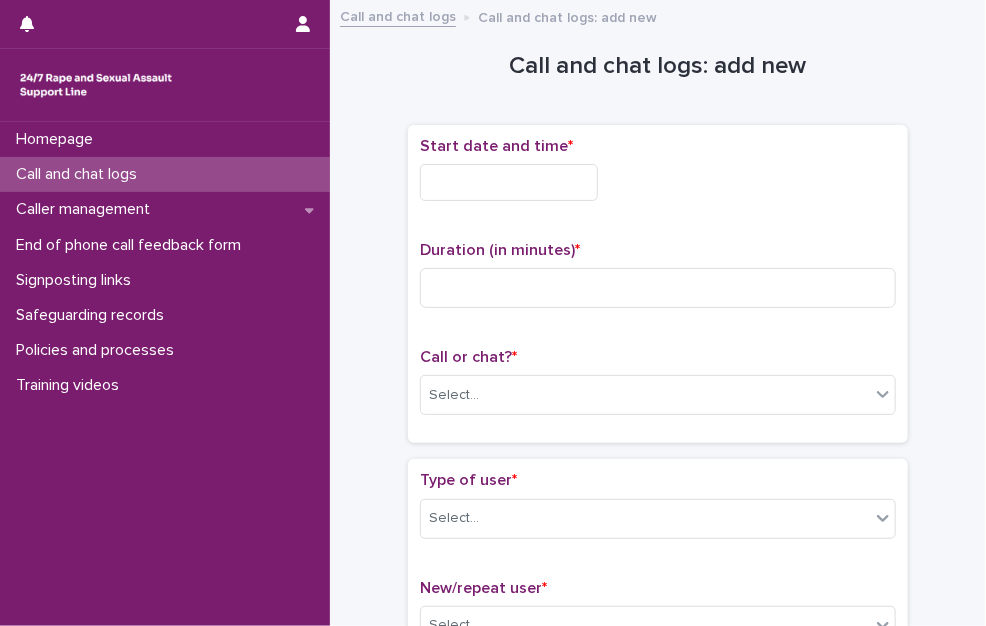 click at bounding box center (509, 182) 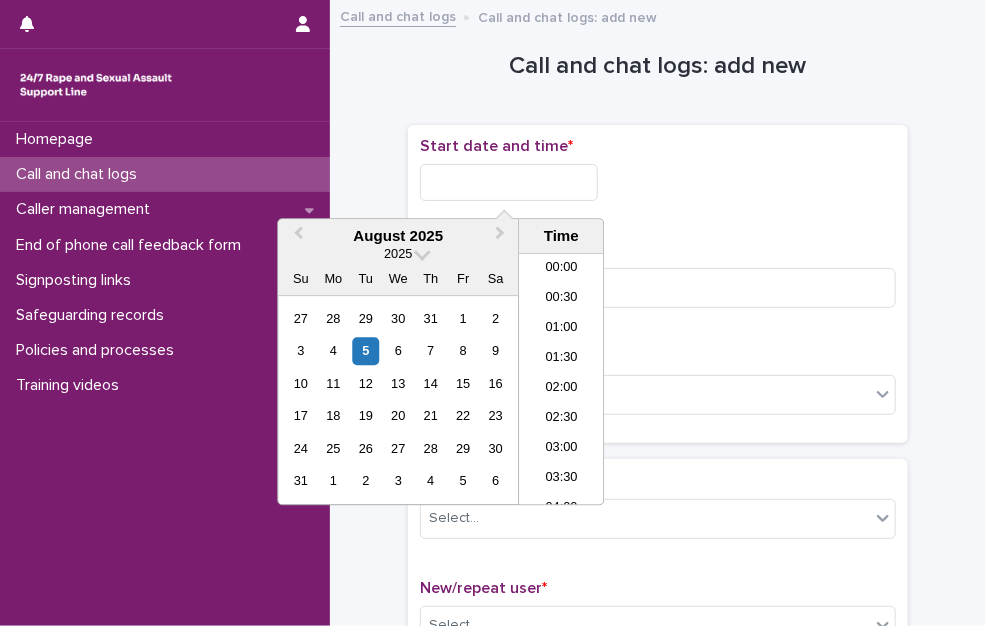 scroll, scrollTop: 1030, scrollLeft: 0, axis: vertical 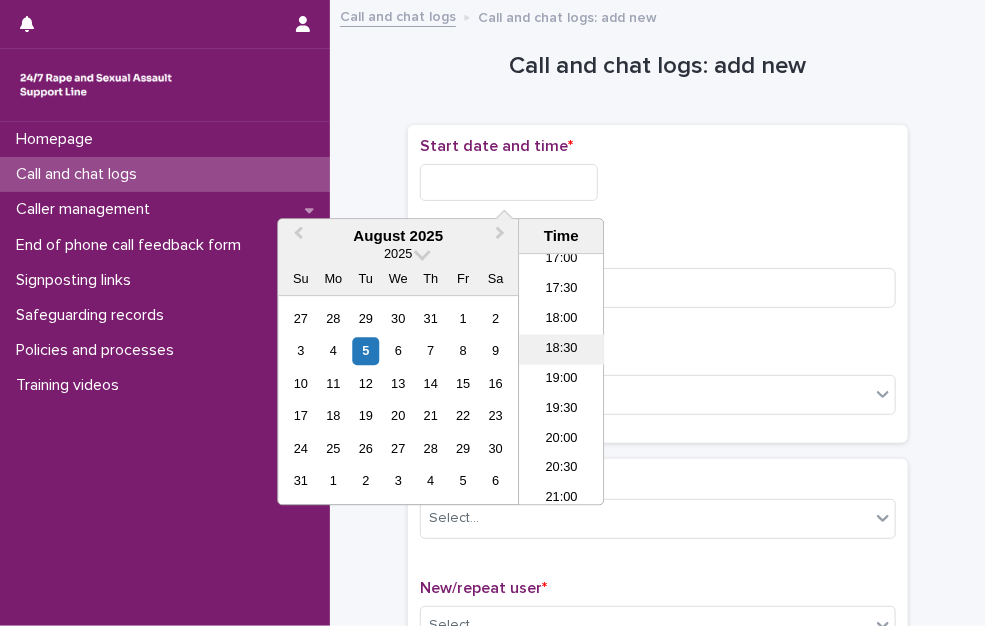 click on "18:30" at bounding box center (561, 350) 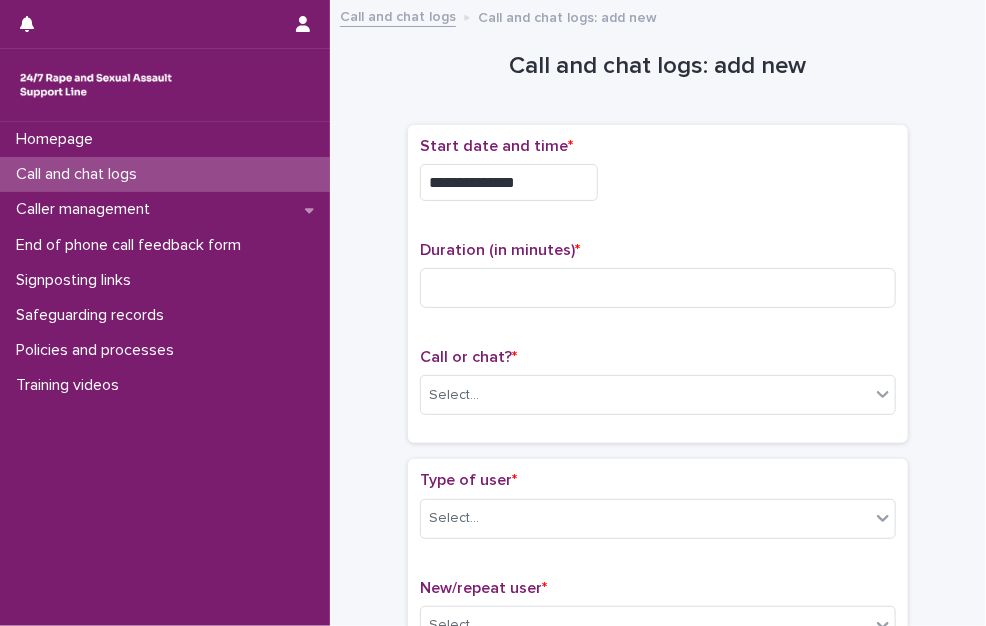 click on "**********" at bounding box center (509, 182) 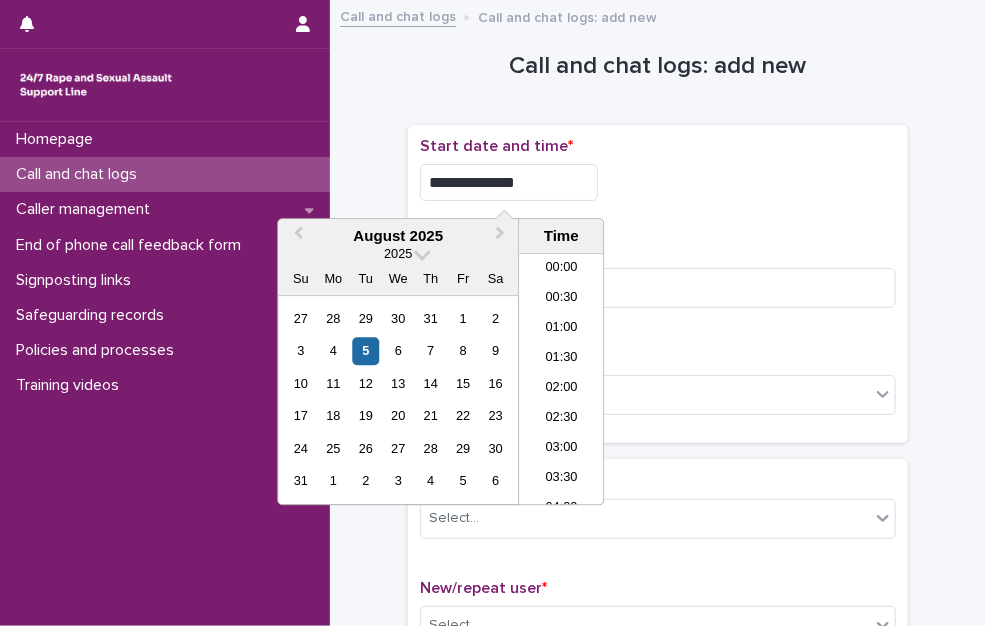 scroll, scrollTop: 1000, scrollLeft: 0, axis: vertical 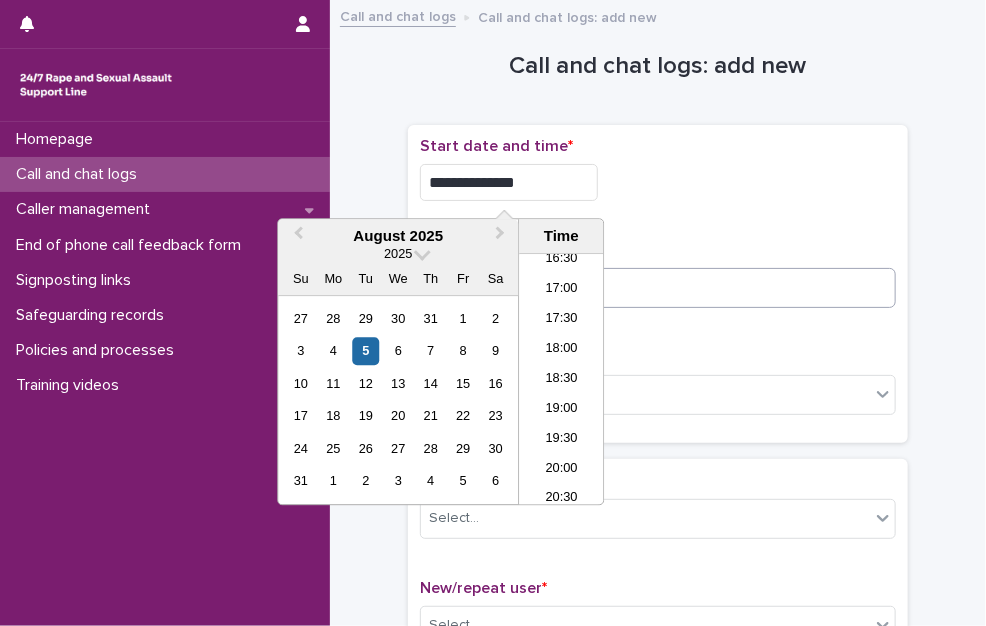 type on "**********" 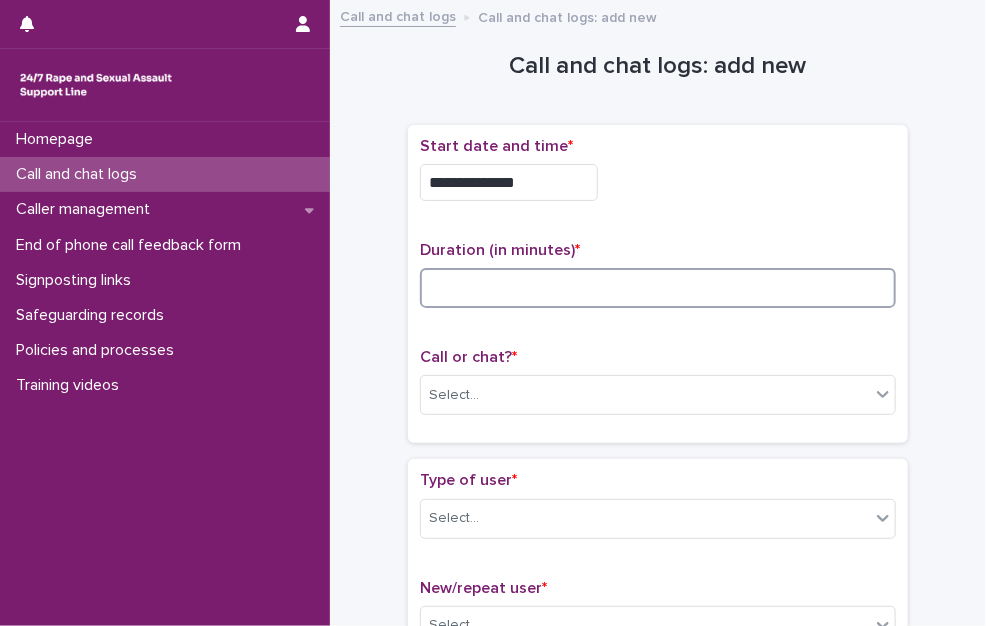 click at bounding box center [658, 288] 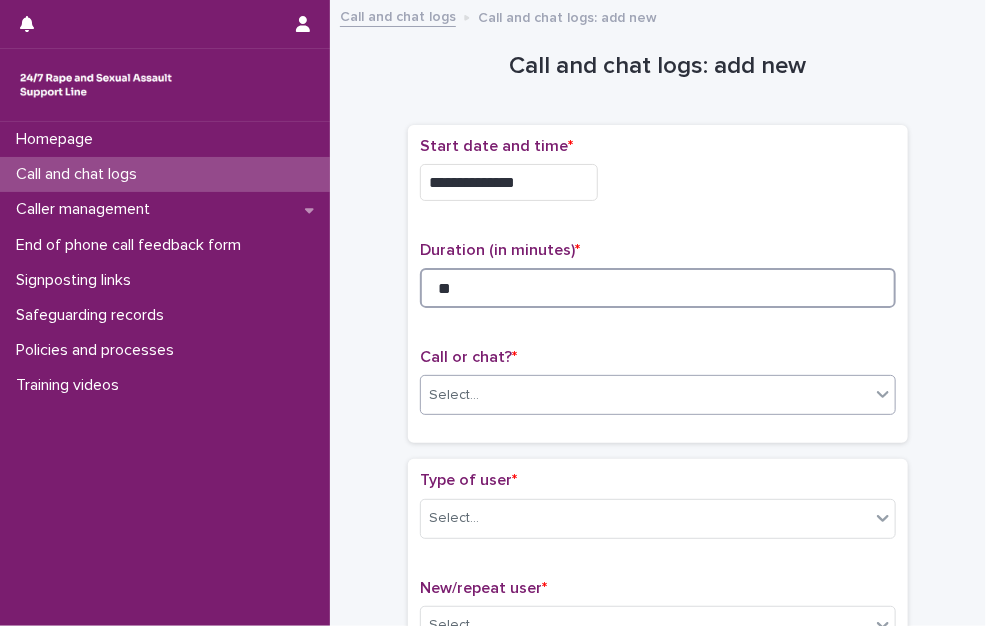 type on "**" 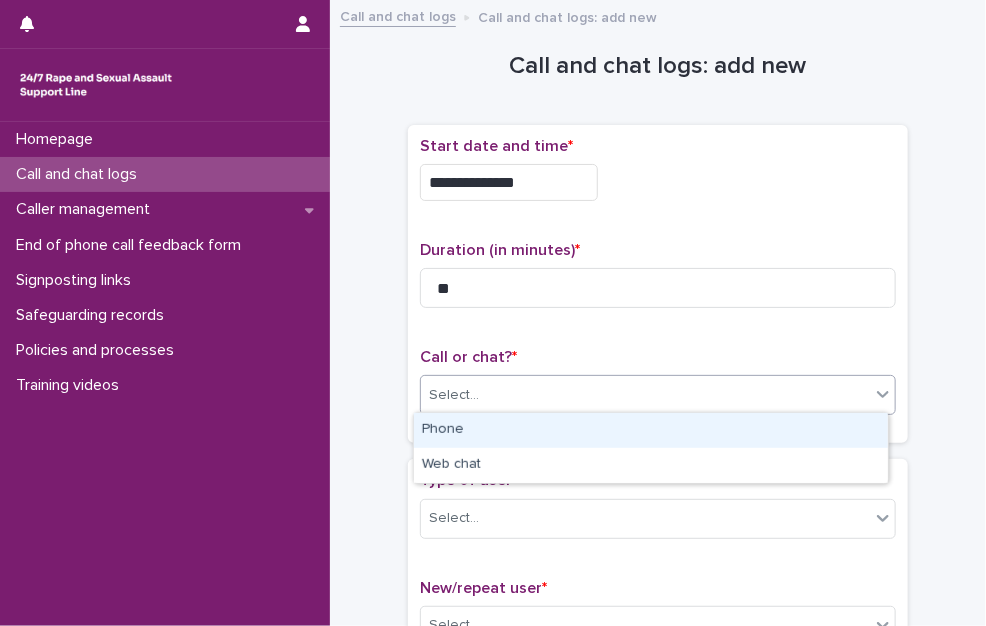click on "Select..." at bounding box center (645, 395) 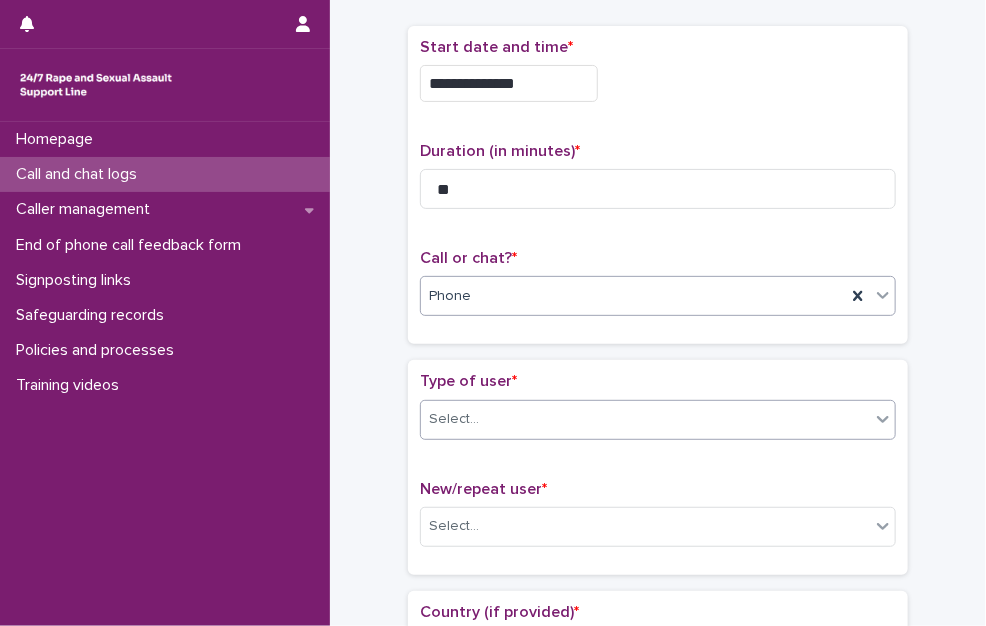 scroll, scrollTop: 100, scrollLeft: 0, axis: vertical 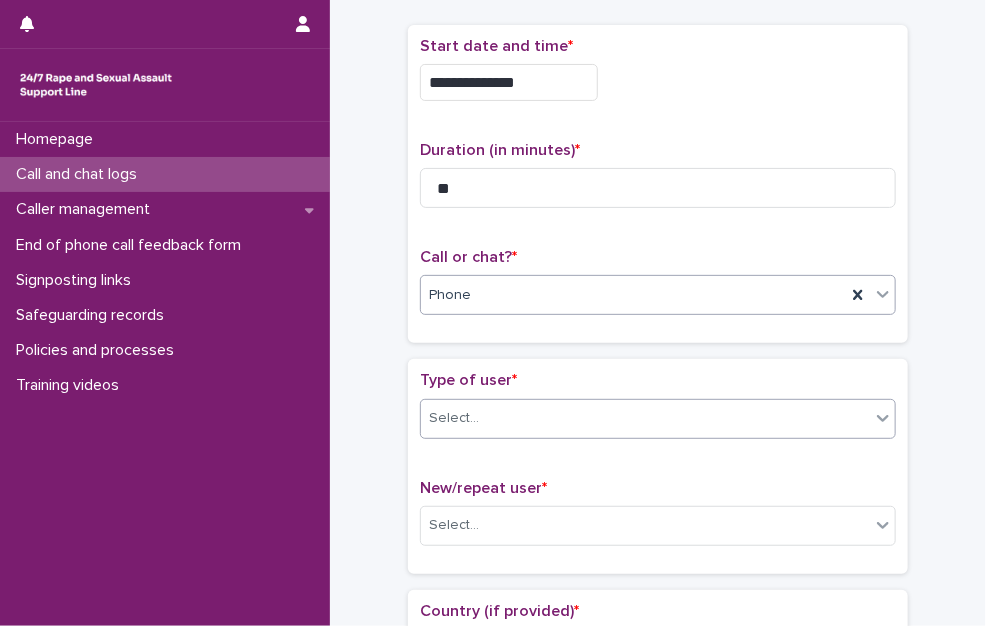 click on "Select..." at bounding box center (645, 418) 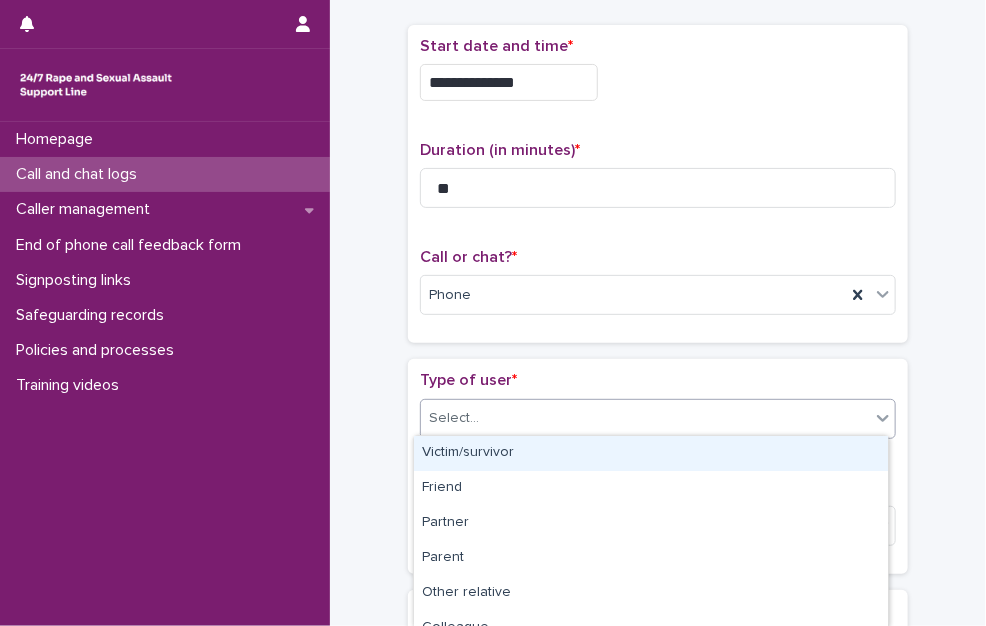 click on "Victim/survivor" at bounding box center (651, 453) 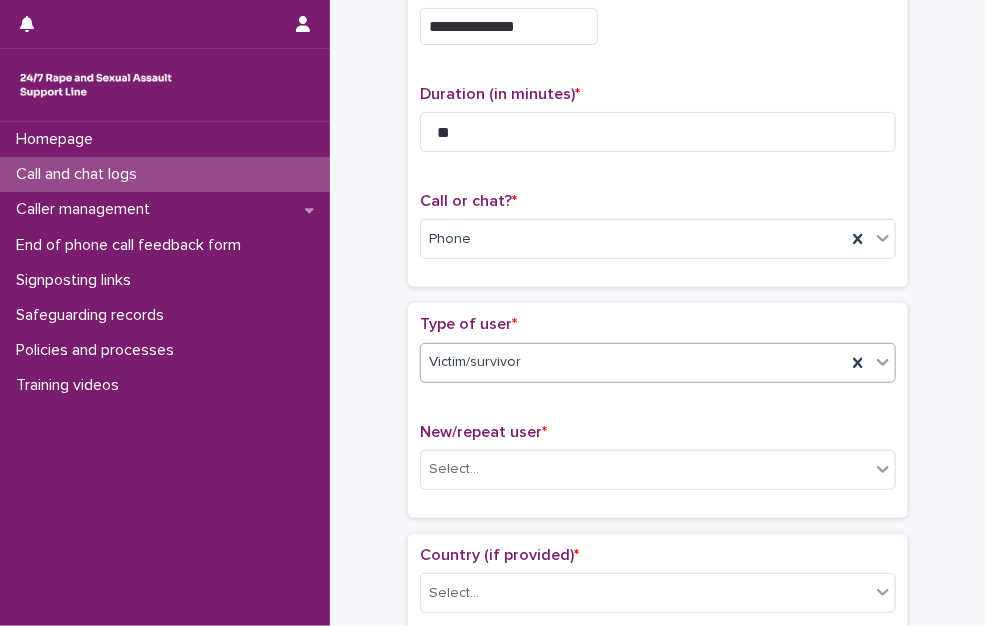 scroll, scrollTop: 200, scrollLeft: 0, axis: vertical 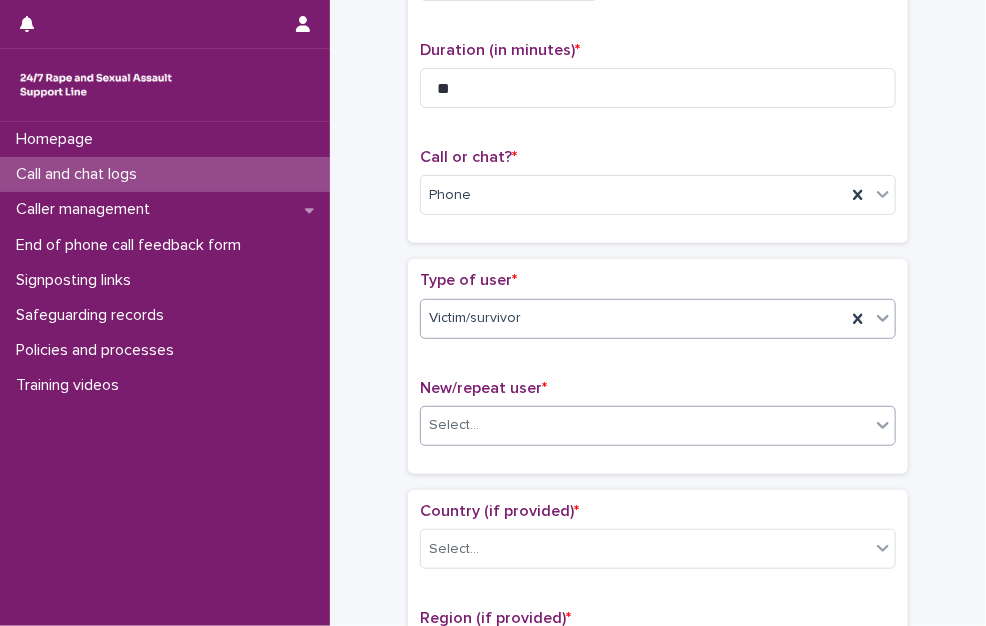 click on "Select..." at bounding box center (645, 425) 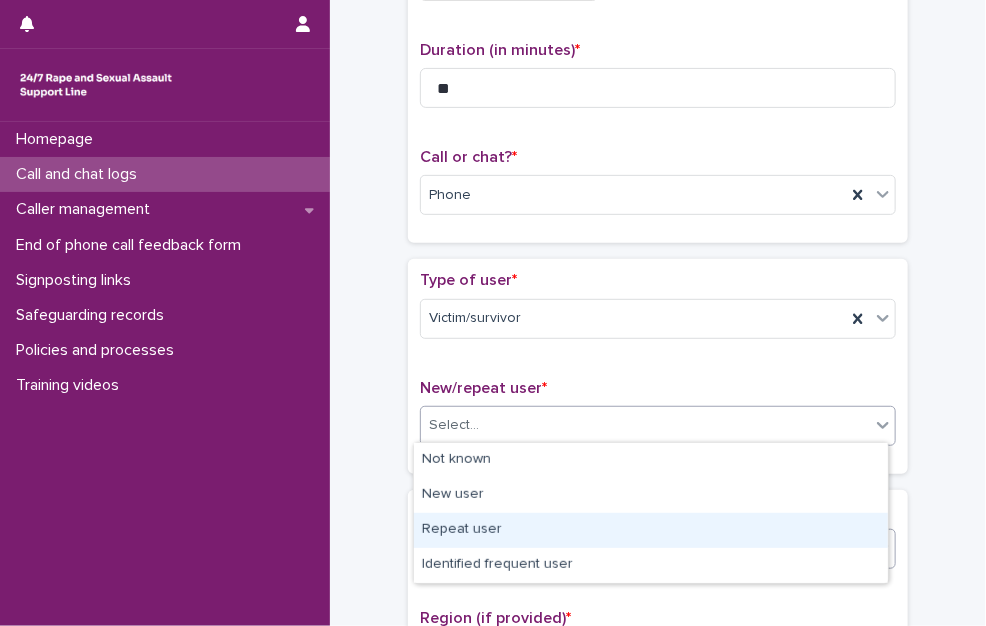 click on "Repeat user" at bounding box center [651, 530] 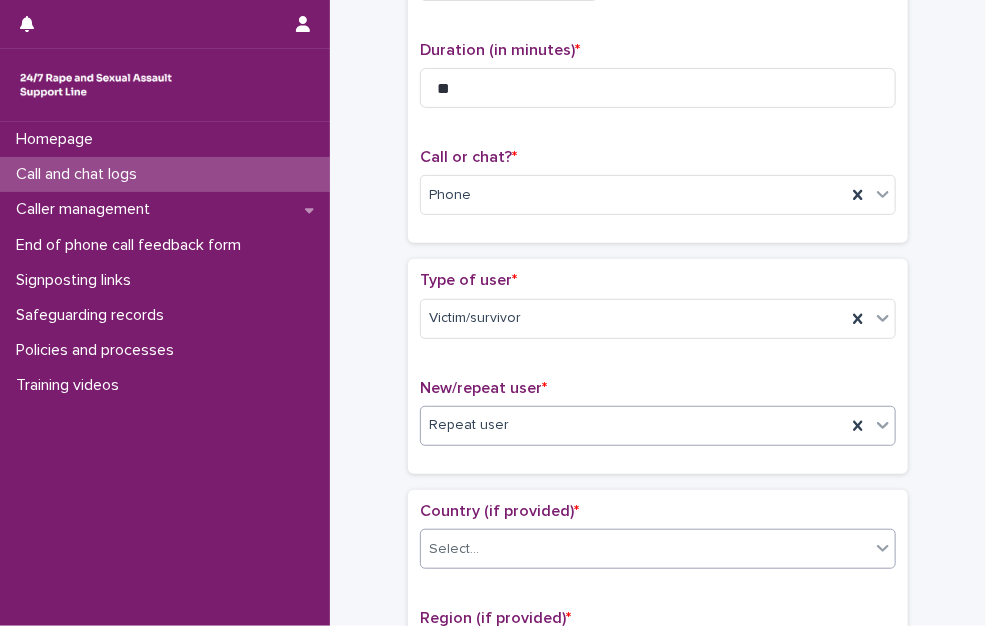 scroll, scrollTop: 300, scrollLeft: 0, axis: vertical 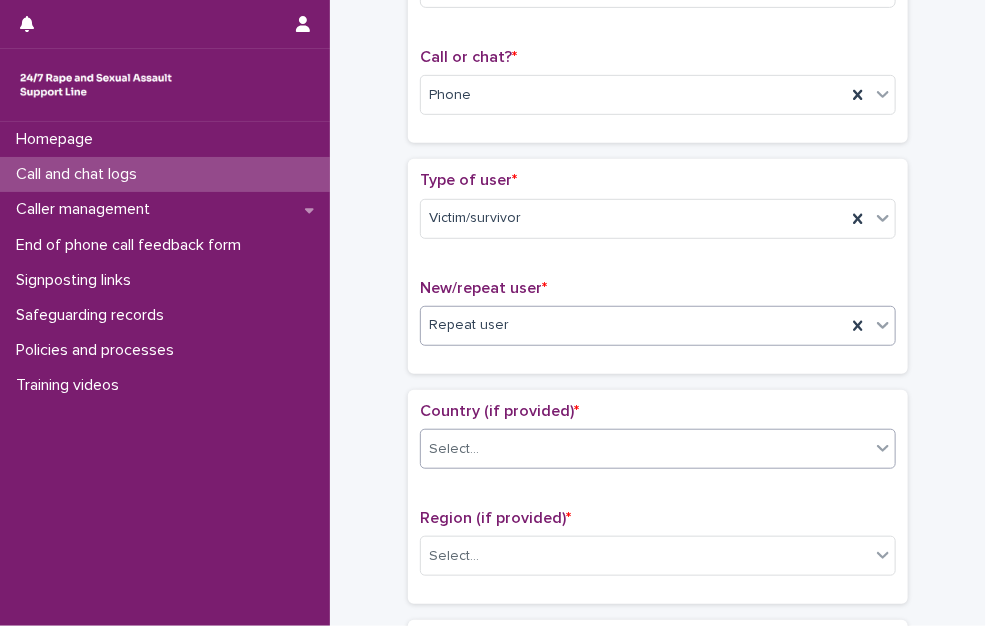 click on "Select..." at bounding box center [645, 449] 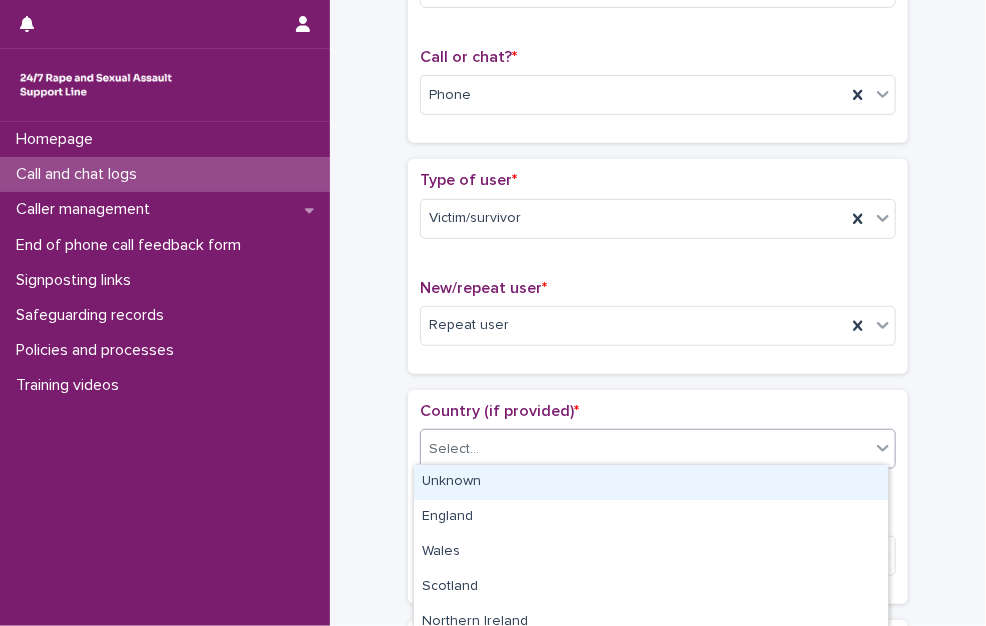 click on "Unknown" at bounding box center (651, 482) 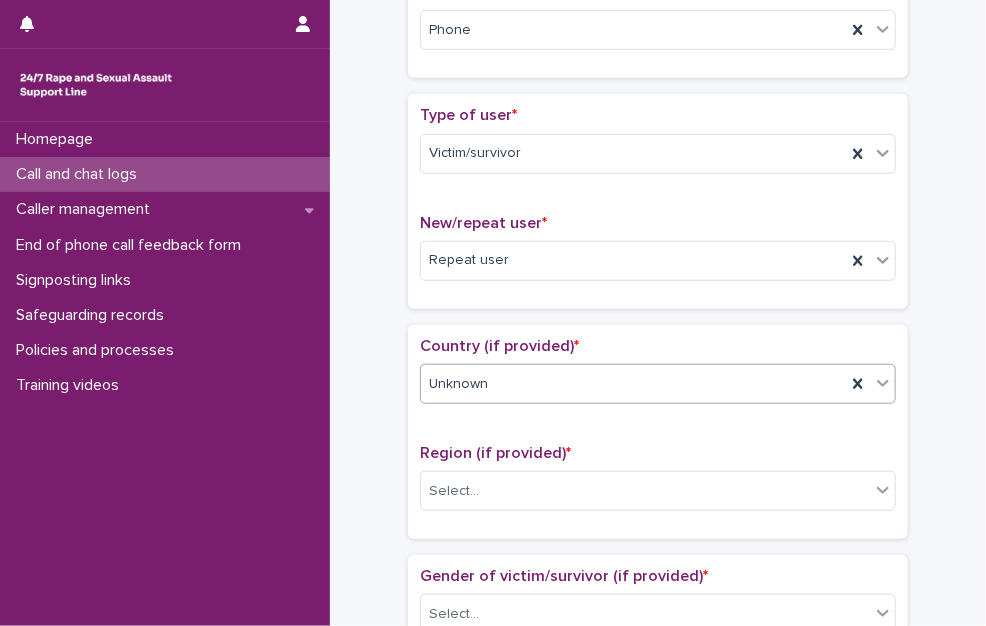 scroll, scrollTop: 400, scrollLeft: 0, axis: vertical 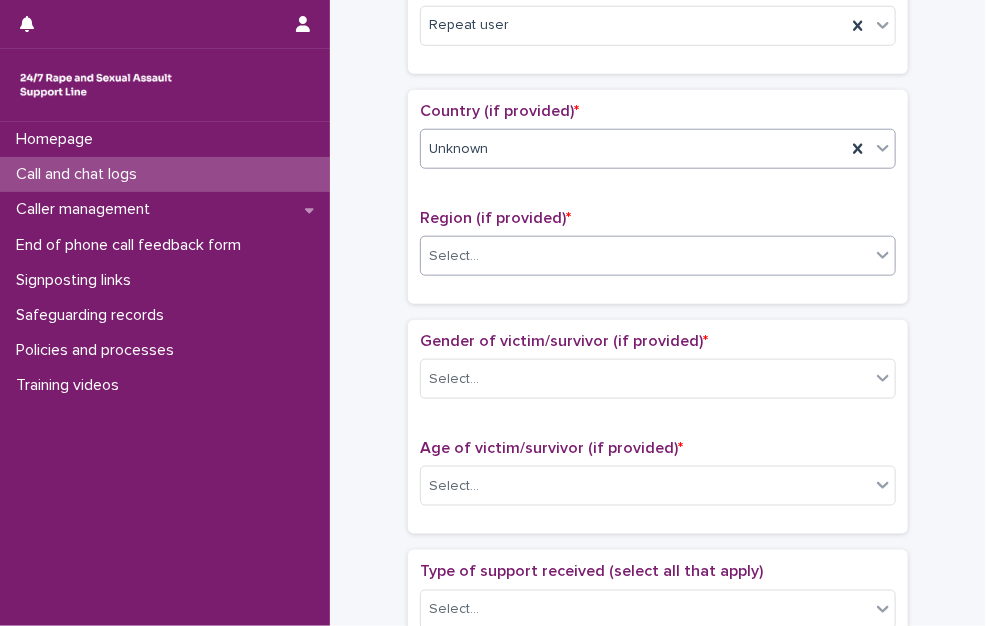click on "Select..." at bounding box center (645, 256) 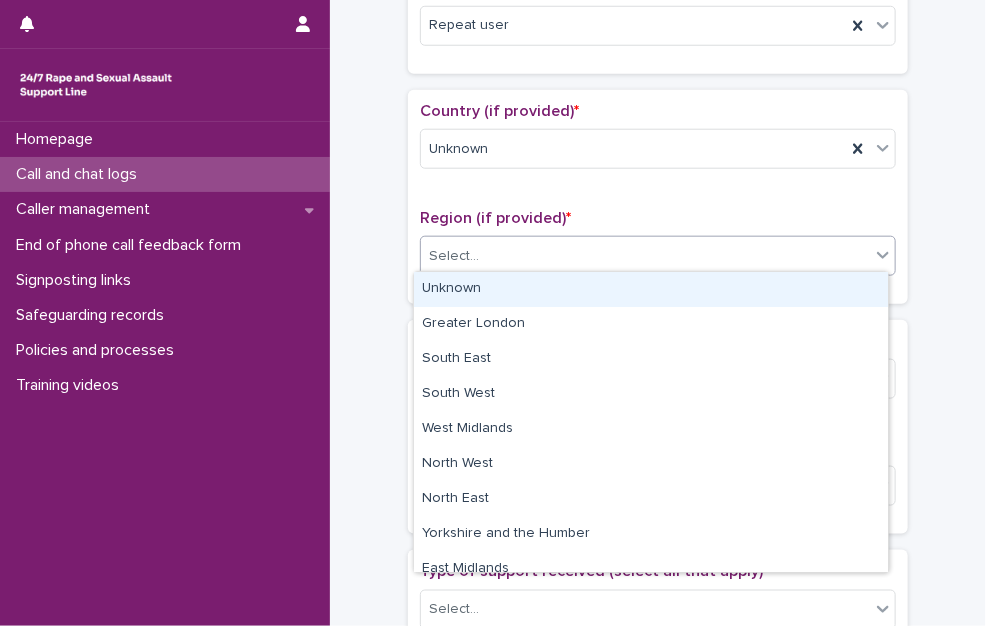 click on "Unknown" at bounding box center (651, 289) 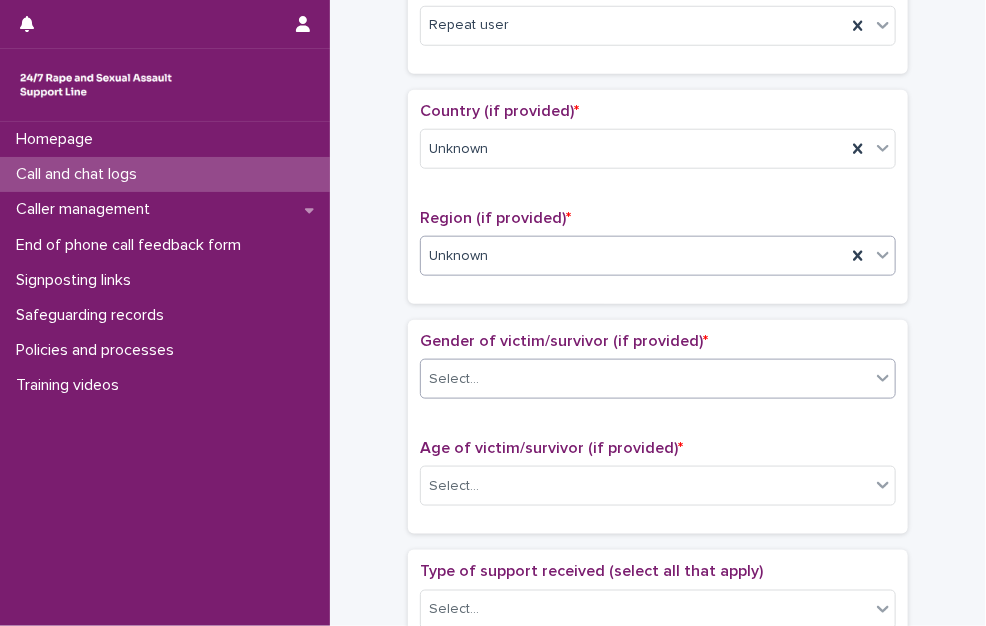 click on "Select..." at bounding box center [645, 379] 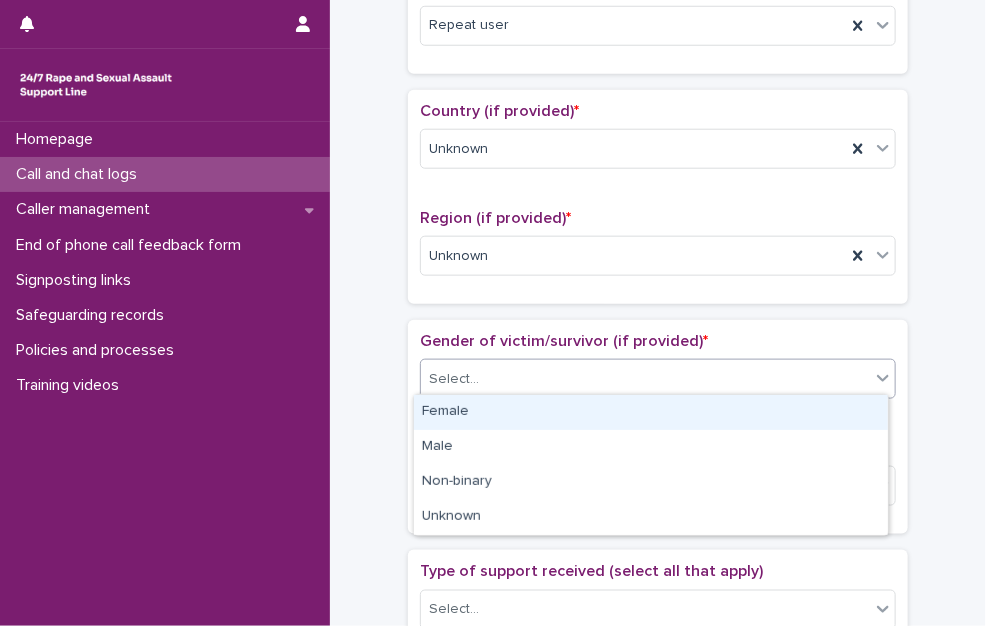 click on "Female" at bounding box center (651, 412) 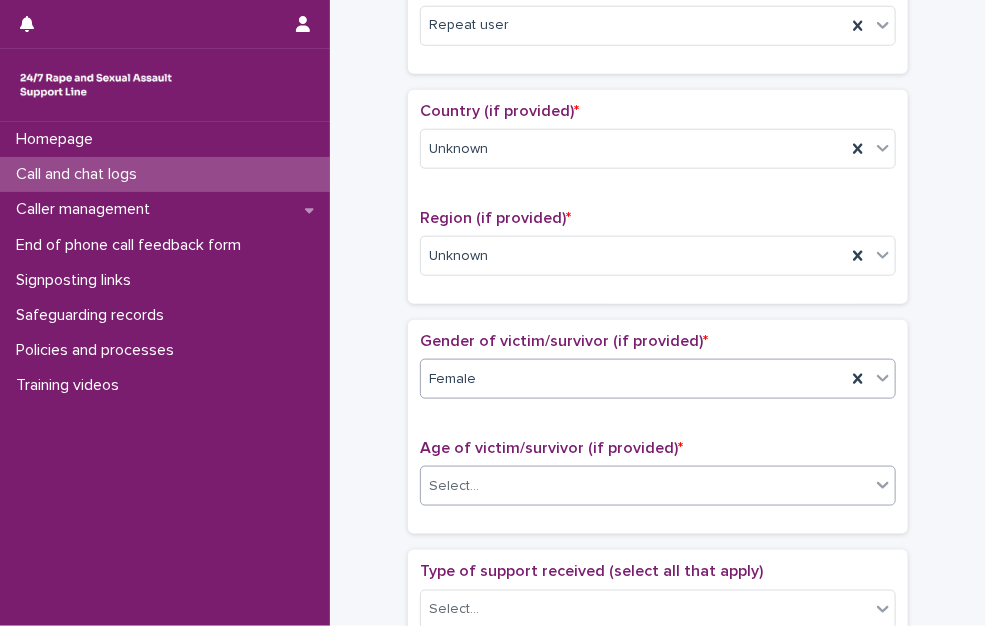 click on "Select..." at bounding box center (645, 486) 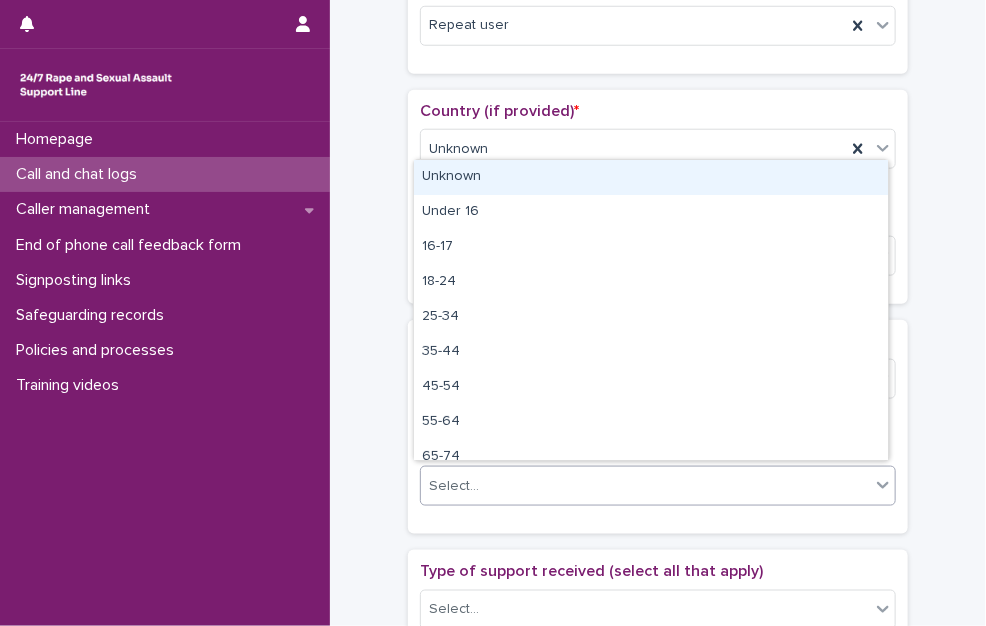 click on "Unknown" at bounding box center [651, 177] 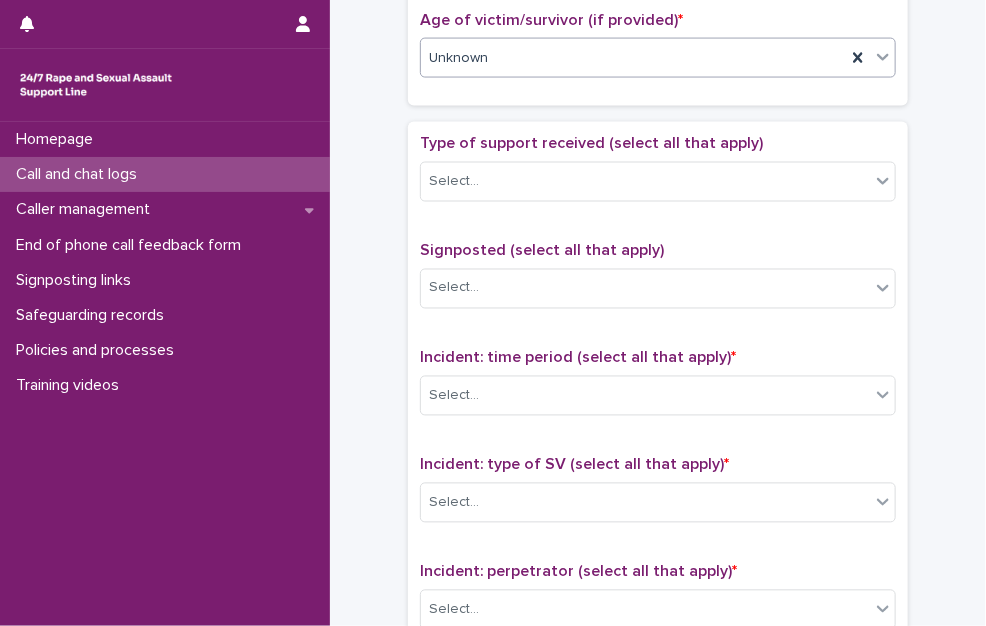 scroll, scrollTop: 1000, scrollLeft: 0, axis: vertical 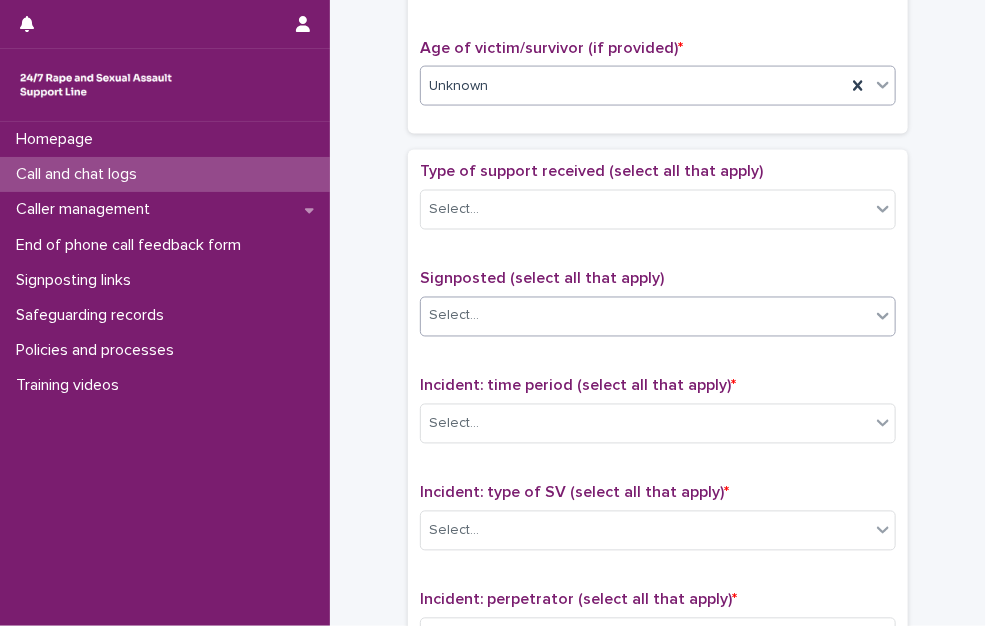 click at bounding box center [482, 315] 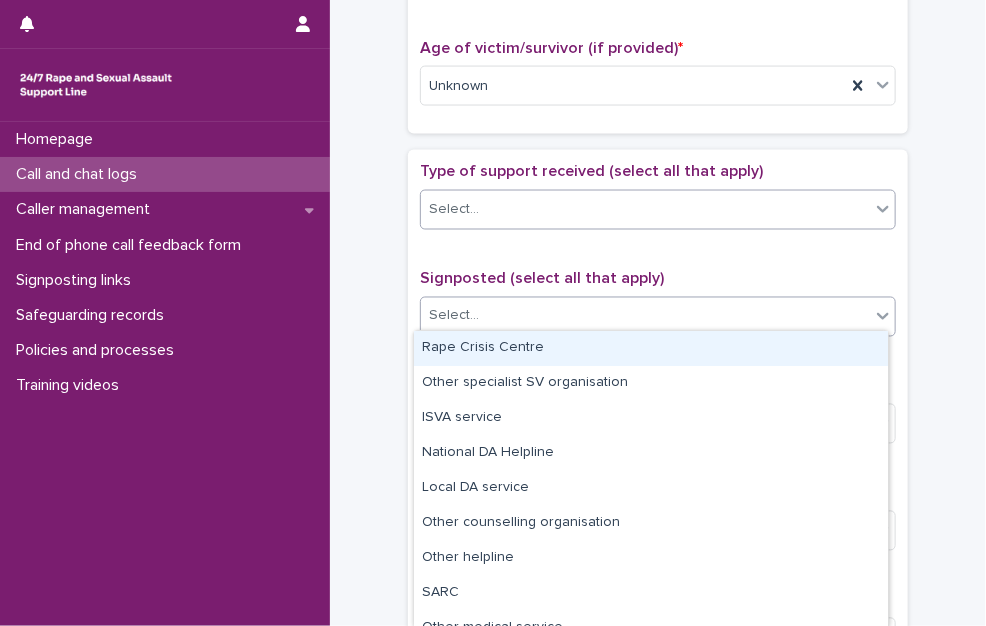 click on "Select..." at bounding box center [645, 209] 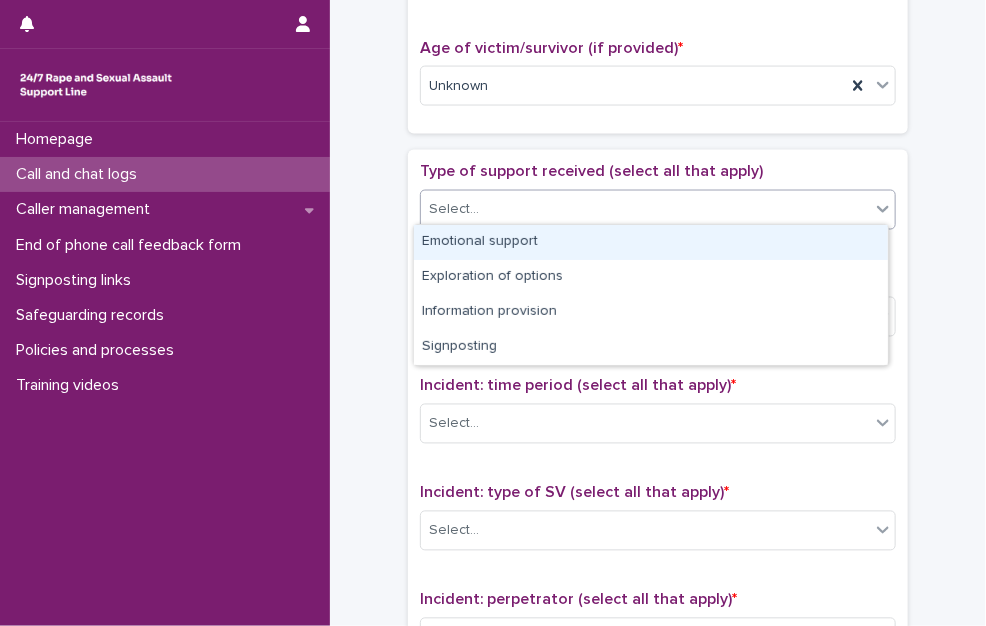 click on "Emotional support" at bounding box center [651, 242] 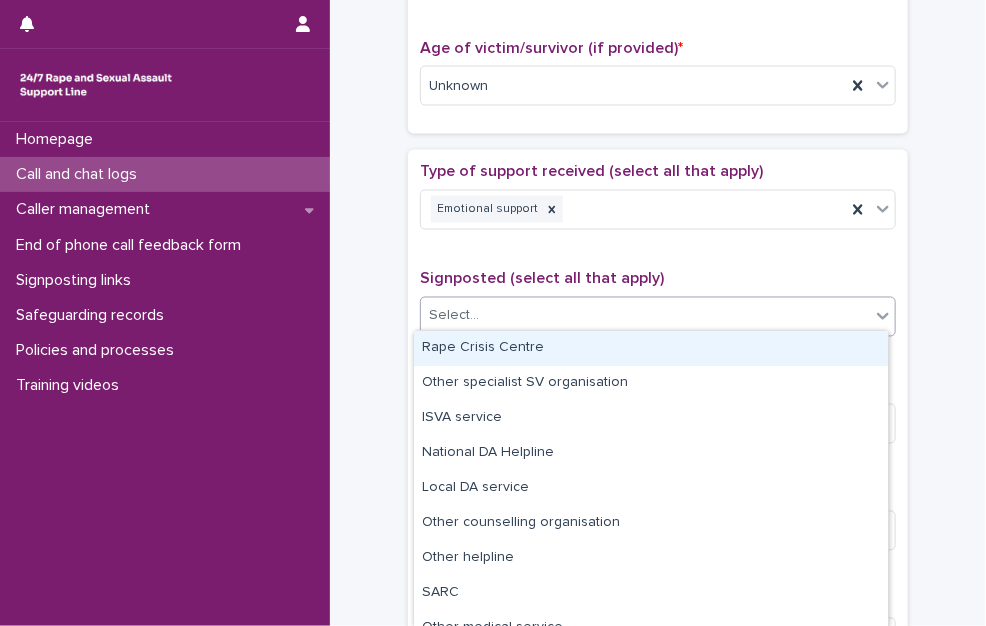 click on "Select..." at bounding box center [645, 316] 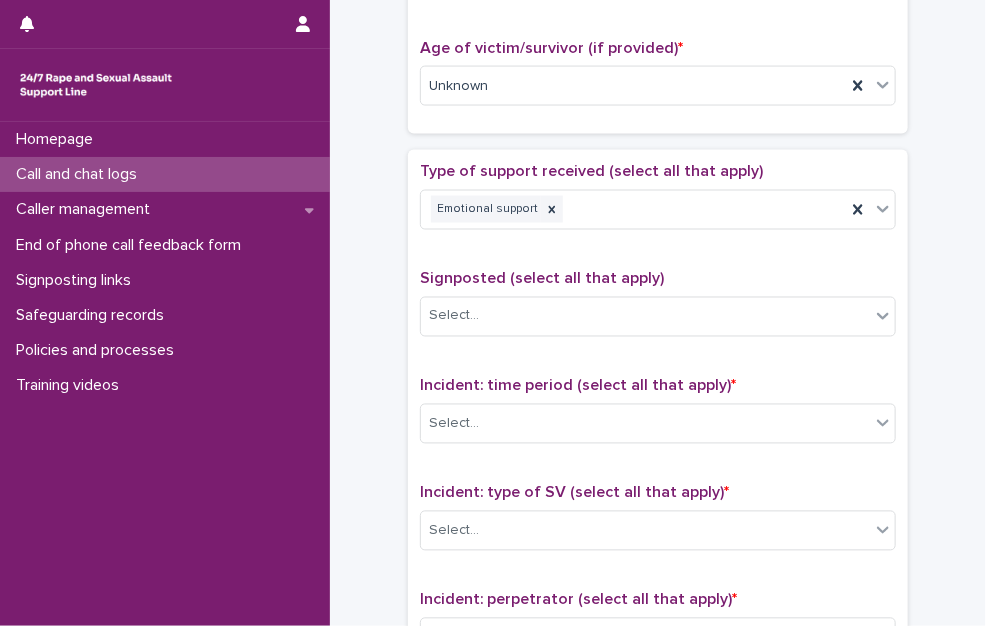 click on "**********" at bounding box center [658, 35] 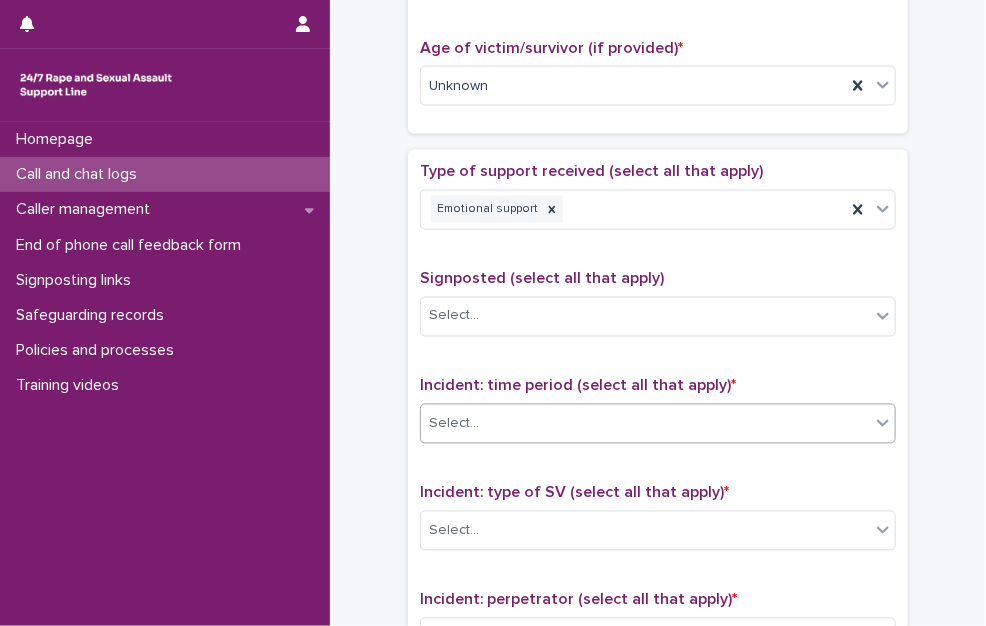 click on "Select..." at bounding box center (645, 424) 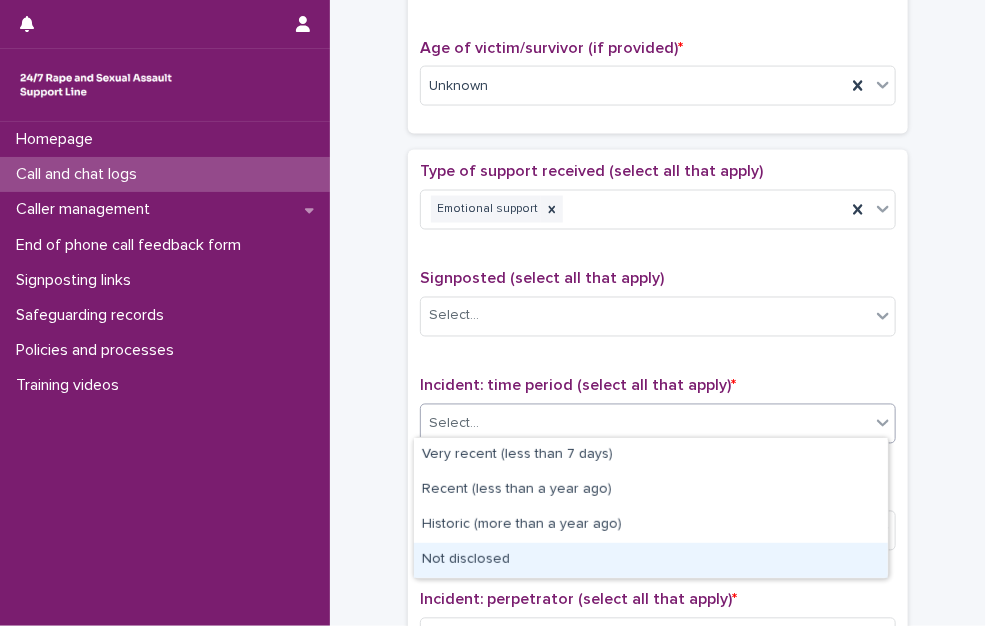 click on "Not disclosed" at bounding box center (651, 560) 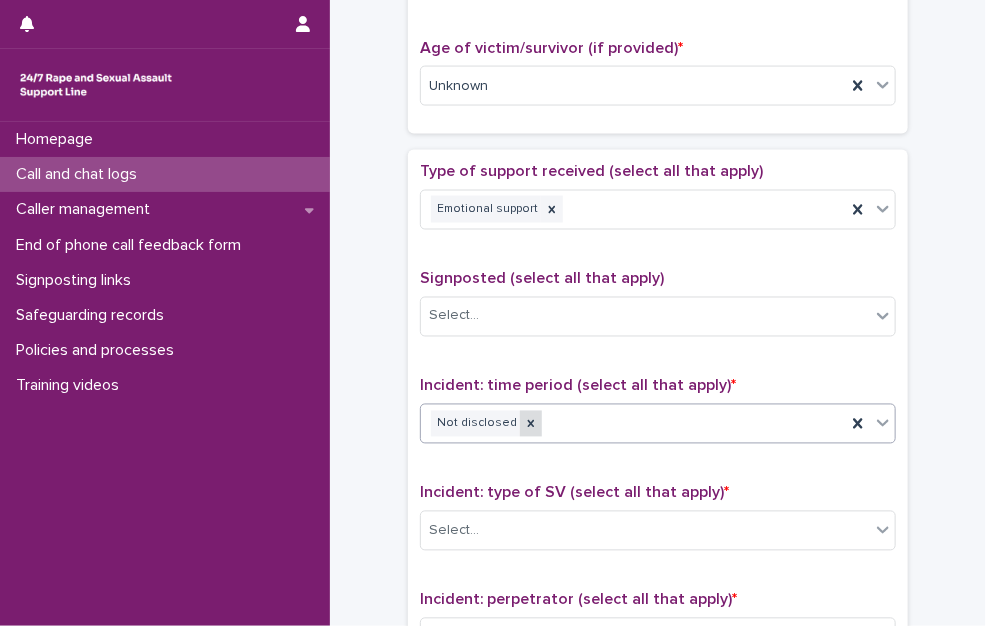 click at bounding box center (531, 424) 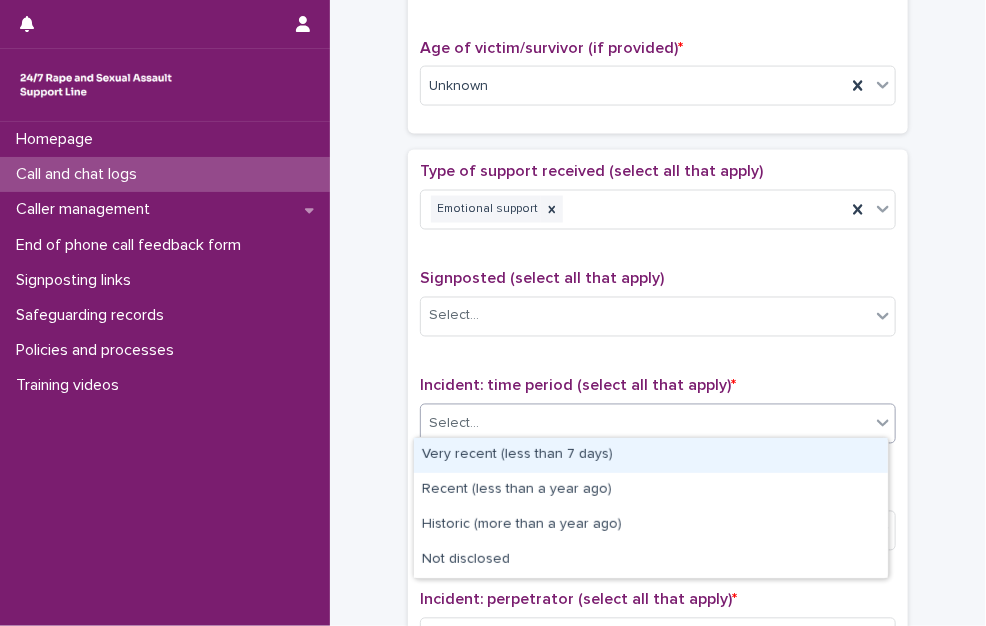 click on "Select..." at bounding box center [645, 424] 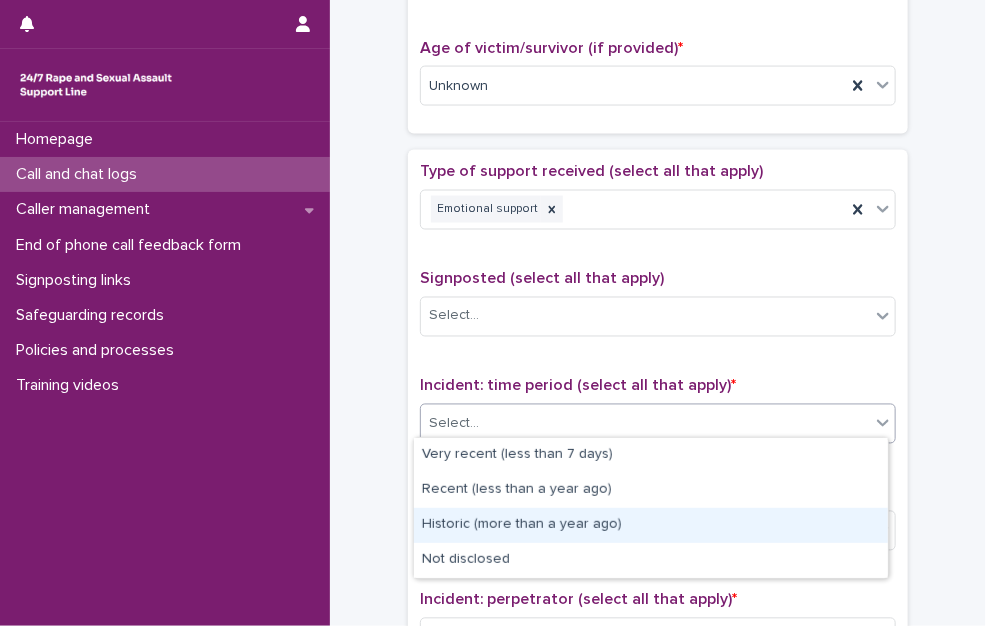 click on "Historic (more than a year ago)" at bounding box center (651, 525) 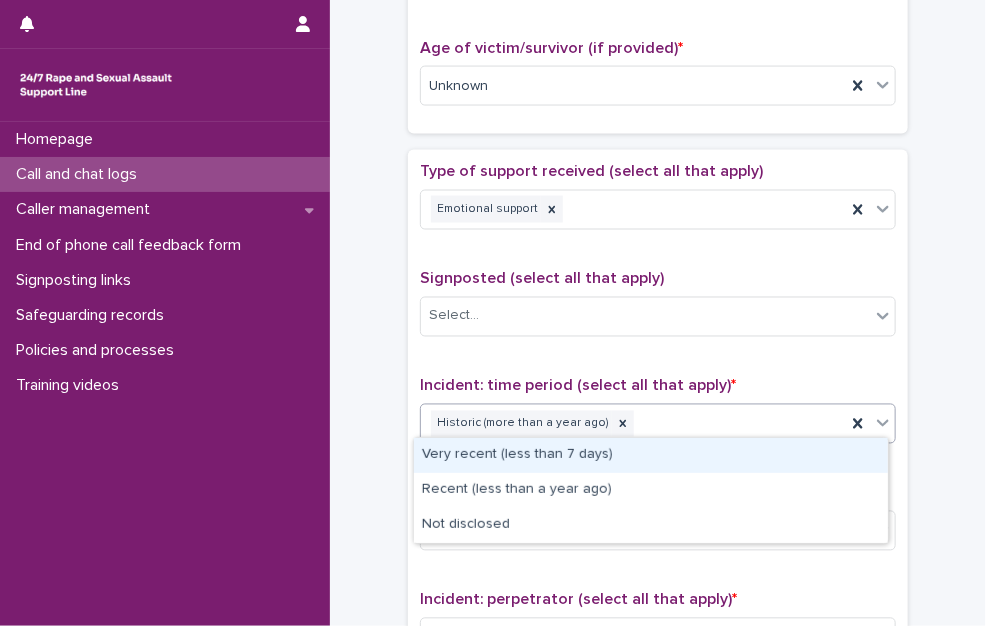 click on "Historic (more than a year ago)" at bounding box center [633, 424] 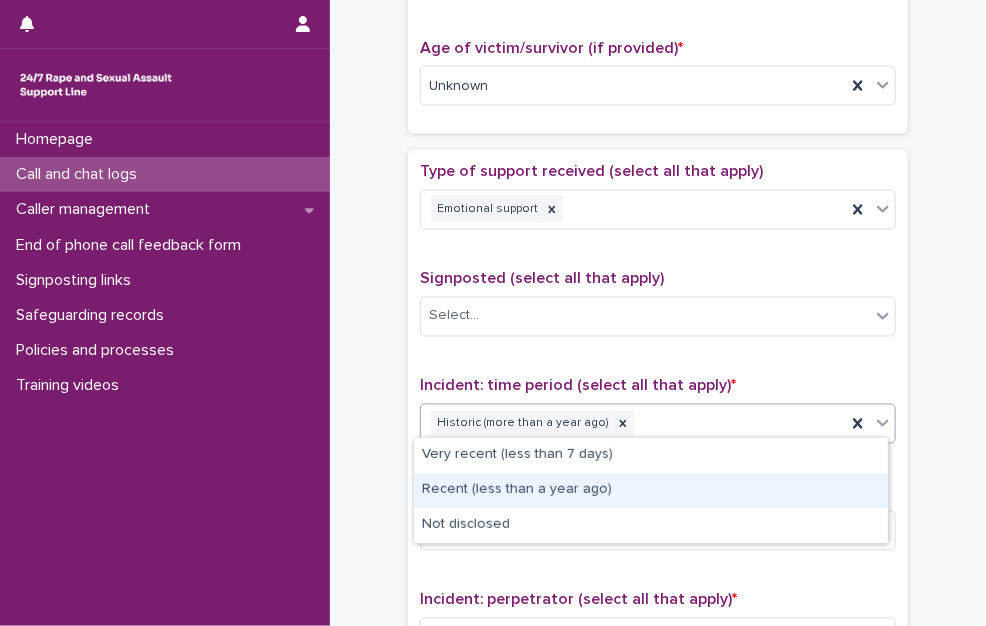 click on "Recent (less than a year ago)" at bounding box center [651, 490] 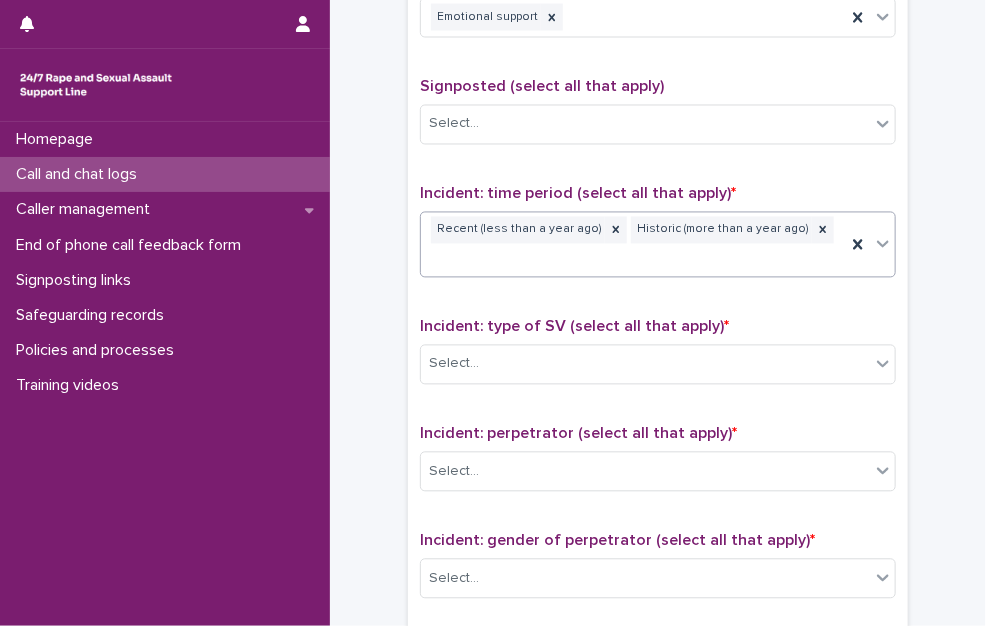 scroll, scrollTop: 1200, scrollLeft: 0, axis: vertical 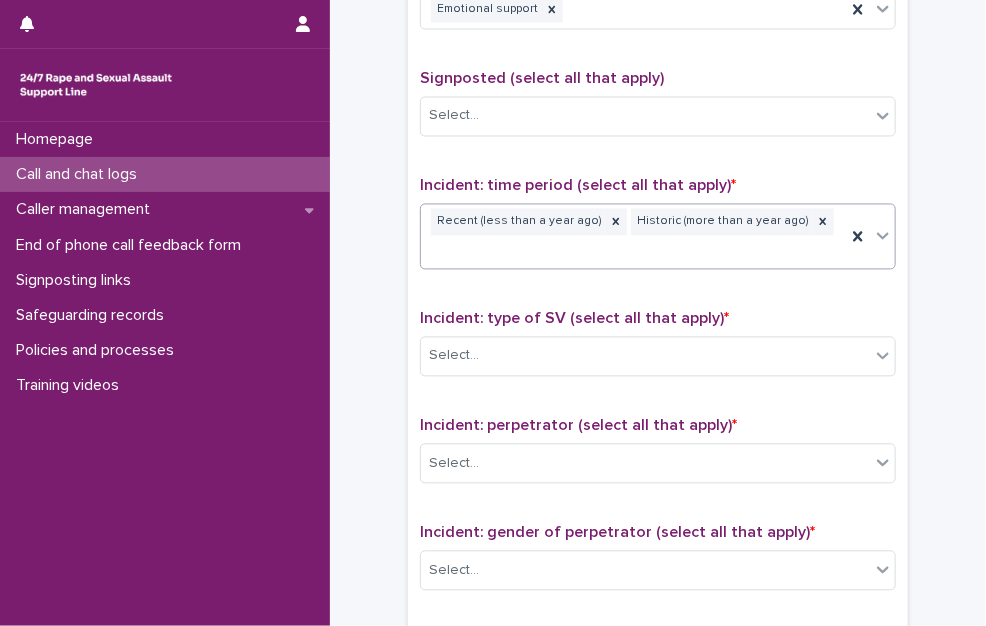 click on "Recent (less than a year ago) Historic (more than a year ago)" at bounding box center [633, 237] 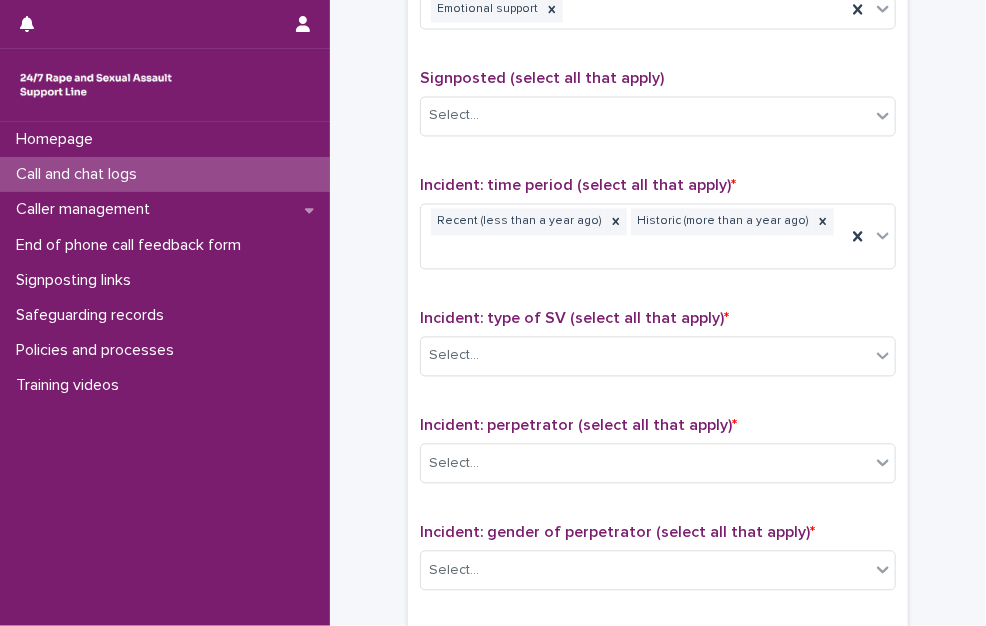 click on "**********" at bounding box center (658, -152) 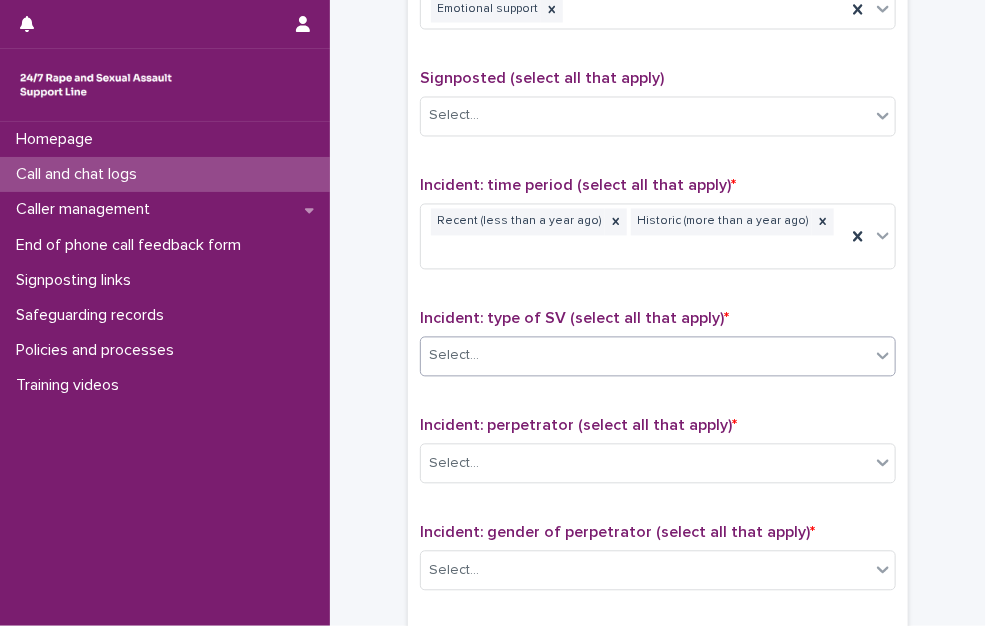 click on "Select..." at bounding box center (454, 356) 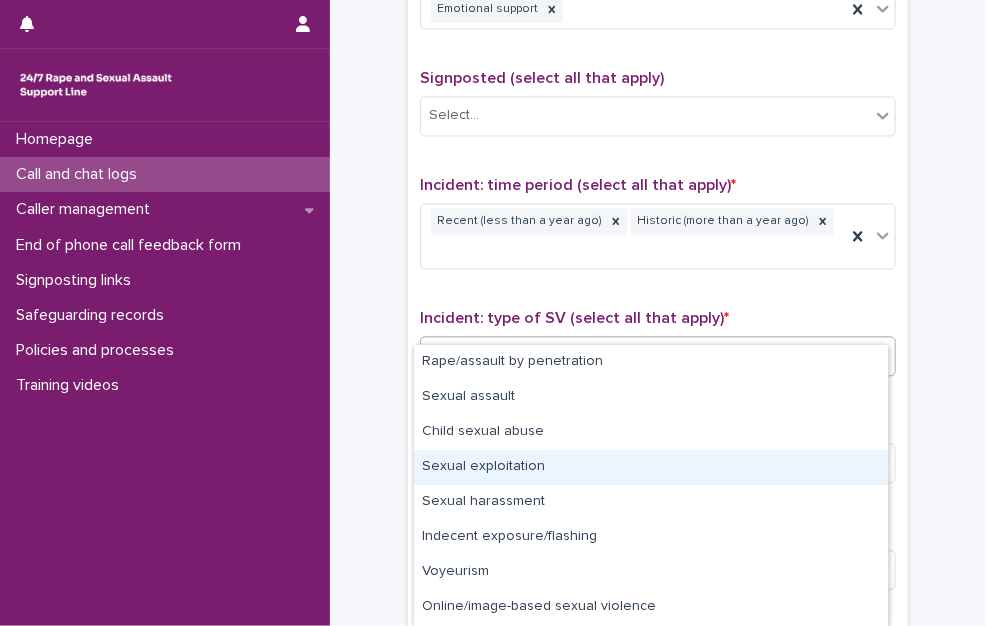 scroll, scrollTop: 68, scrollLeft: 0, axis: vertical 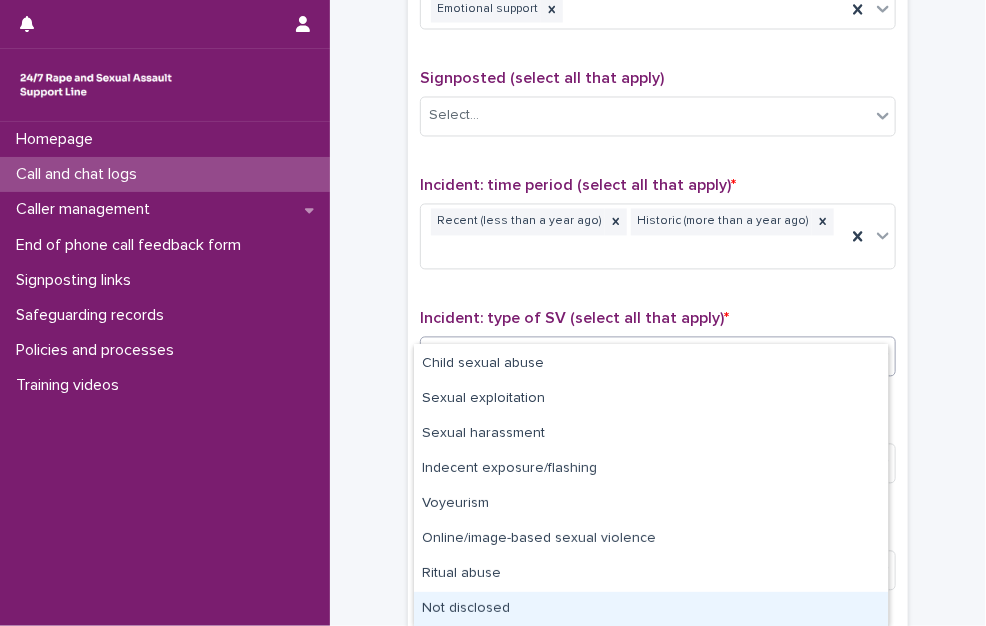 click on "Not disclosed" at bounding box center [651, 609] 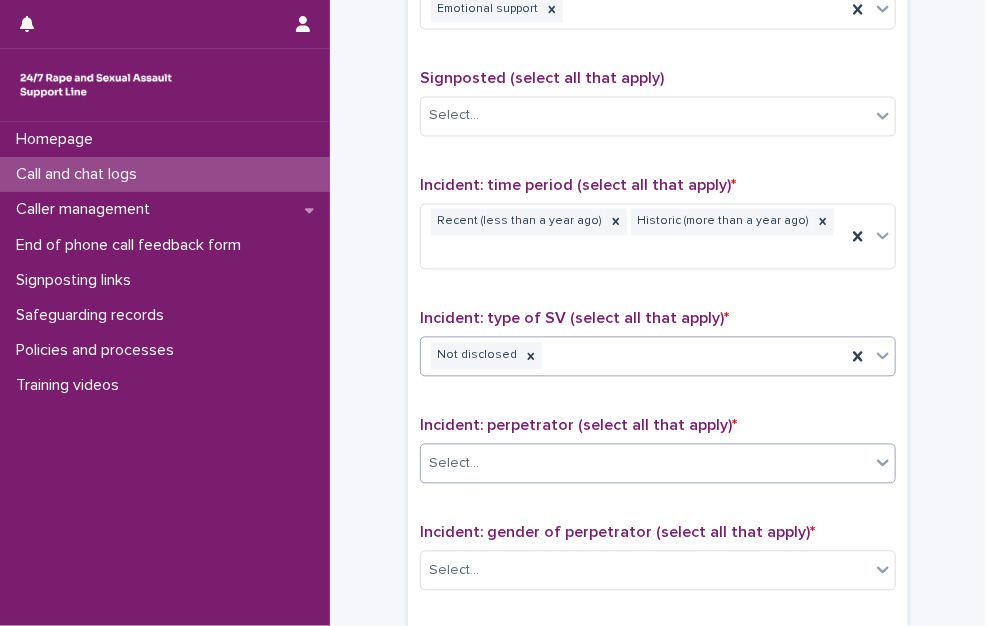 click on "Select..." at bounding box center [645, 464] 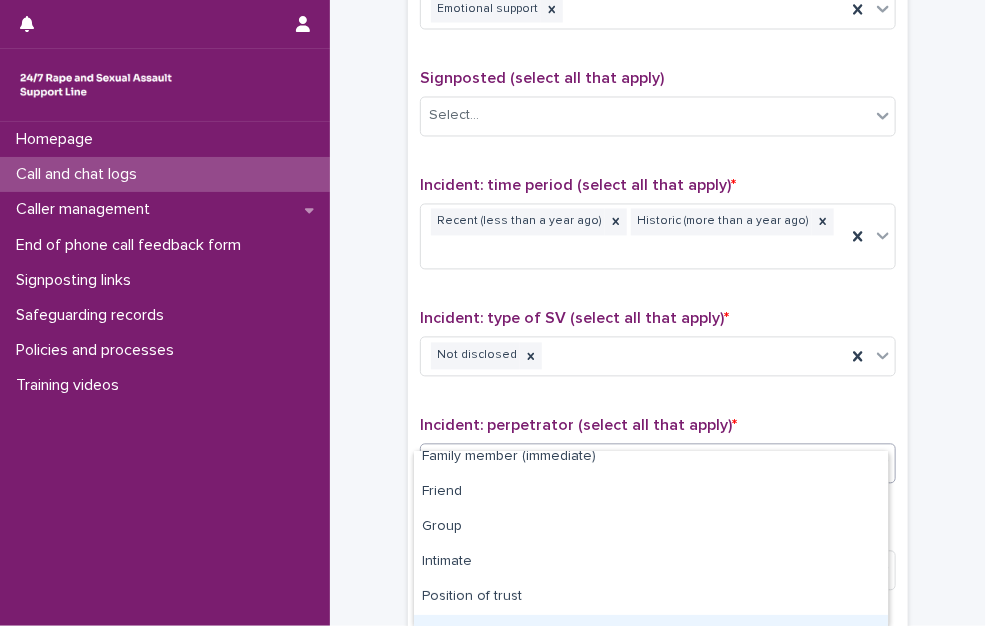 scroll, scrollTop: 108, scrollLeft: 0, axis: vertical 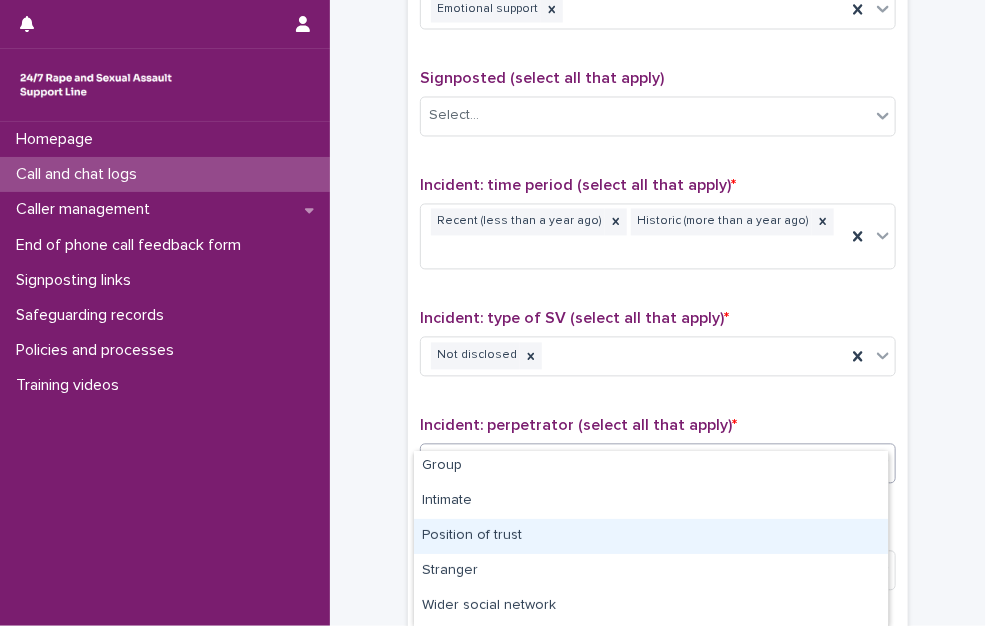 click on "Position of trust" at bounding box center [651, 536] 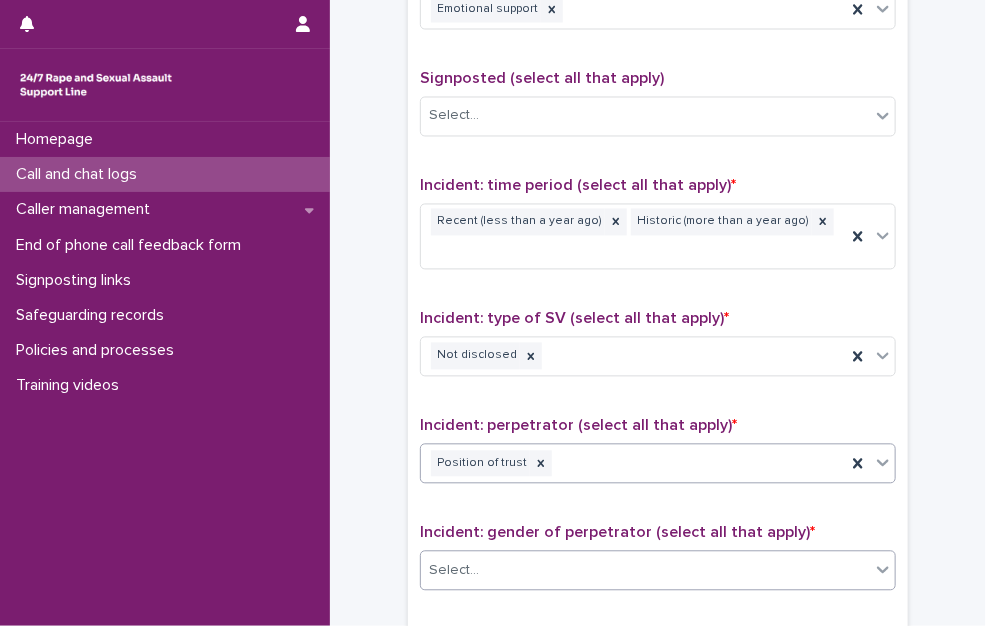 scroll, scrollTop: 1400, scrollLeft: 0, axis: vertical 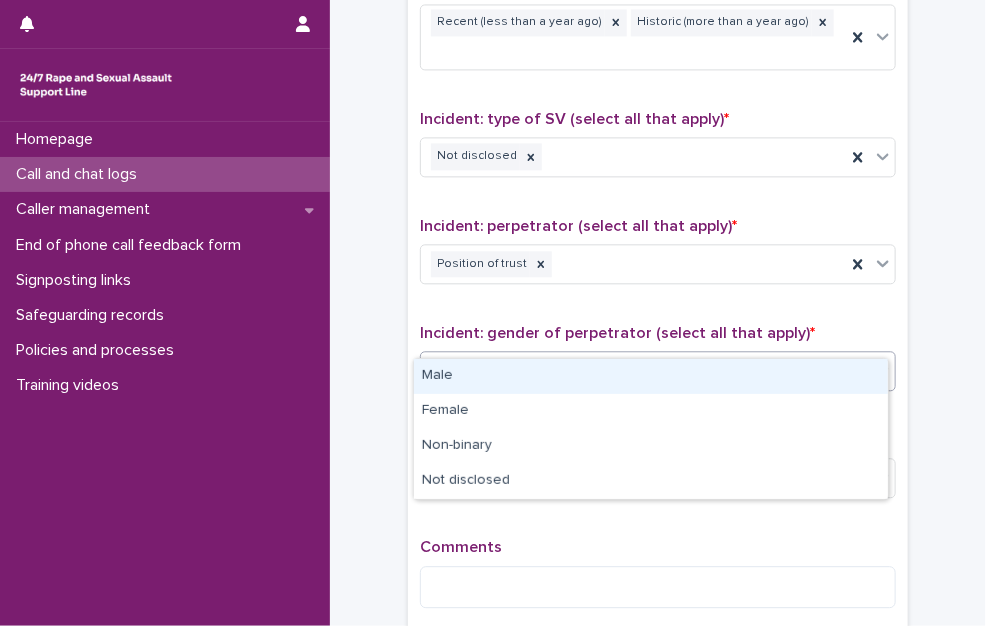 click on "Select..." at bounding box center [645, 371] 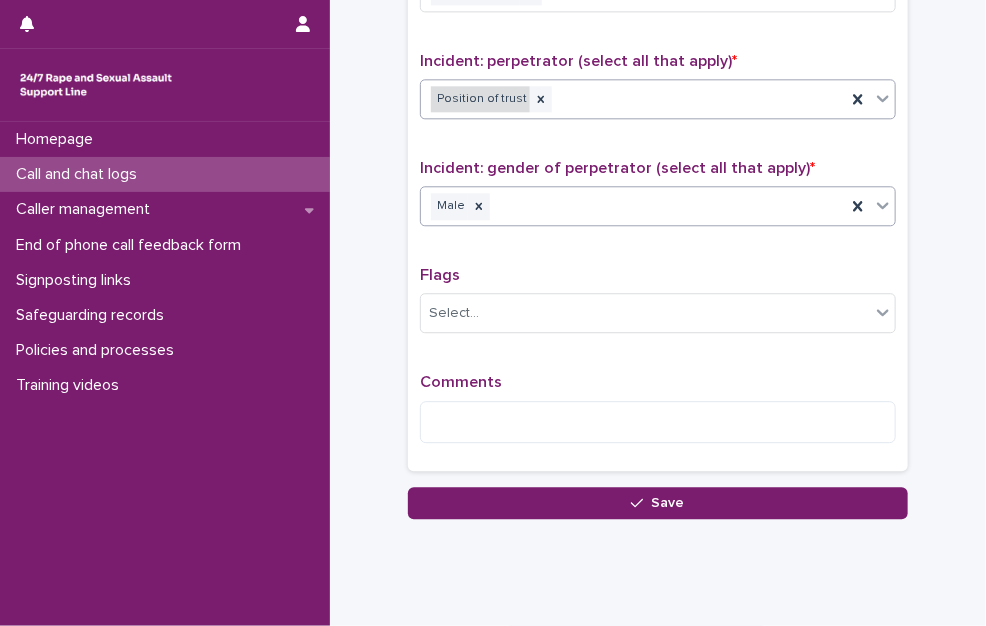 scroll, scrollTop: 1580, scrollLeft: 0, axis: vertical 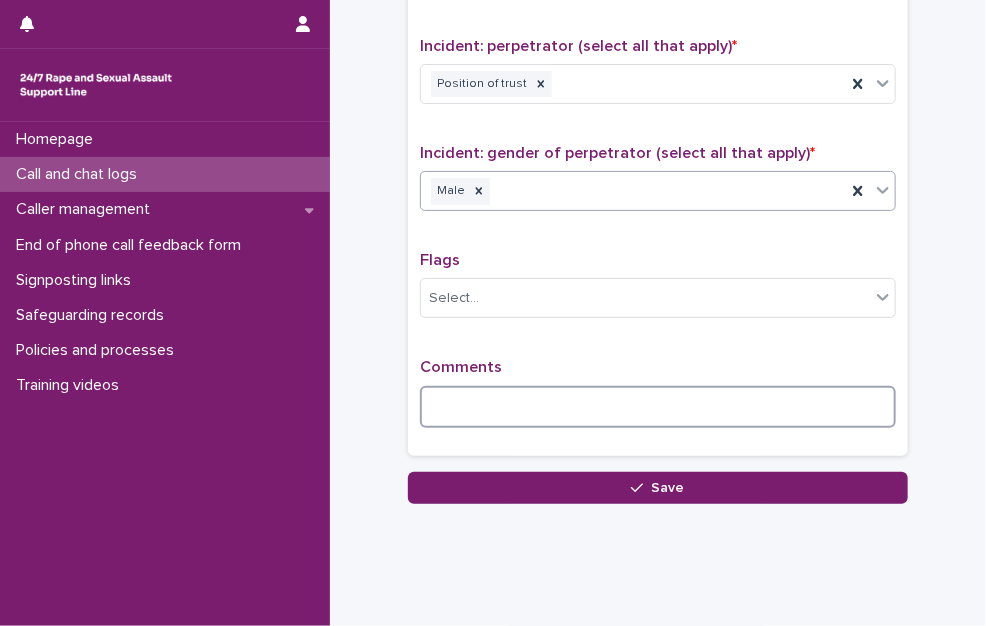 click at bounding box center [658, 407] 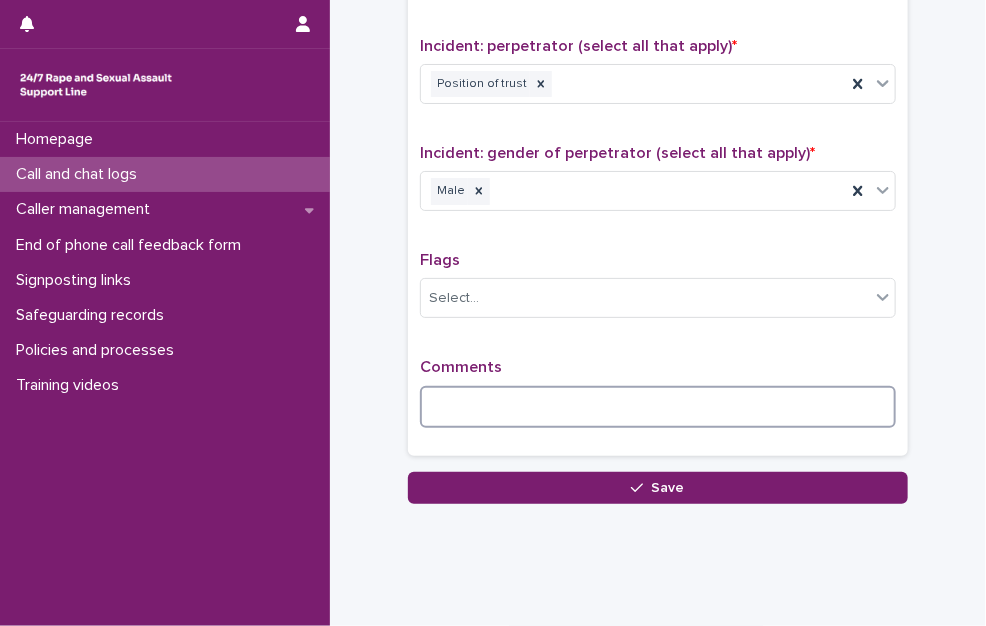 paste on "**********" 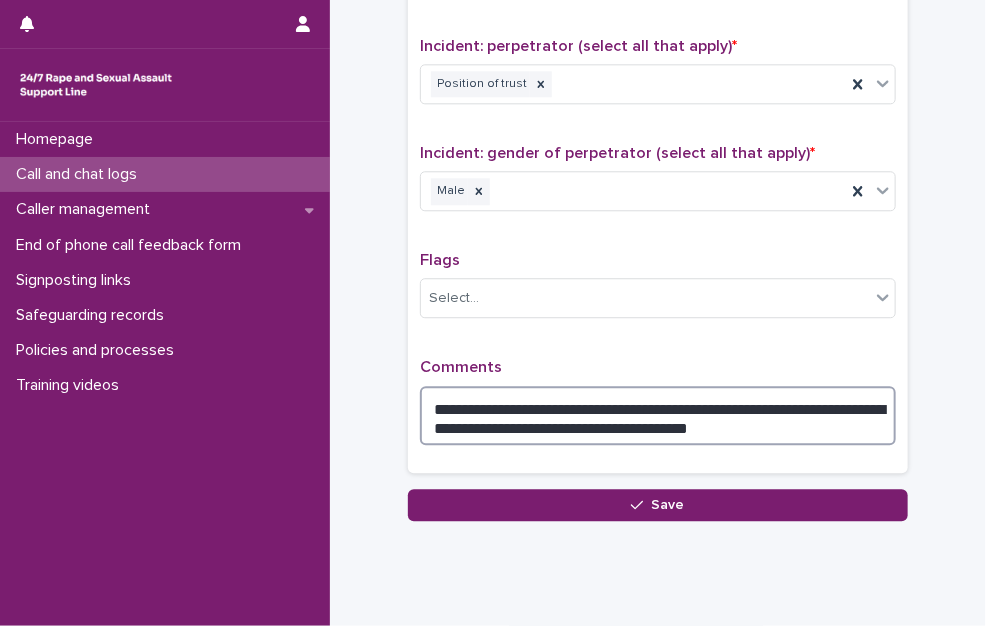 click on "**********" at bounding box center (658, 416) 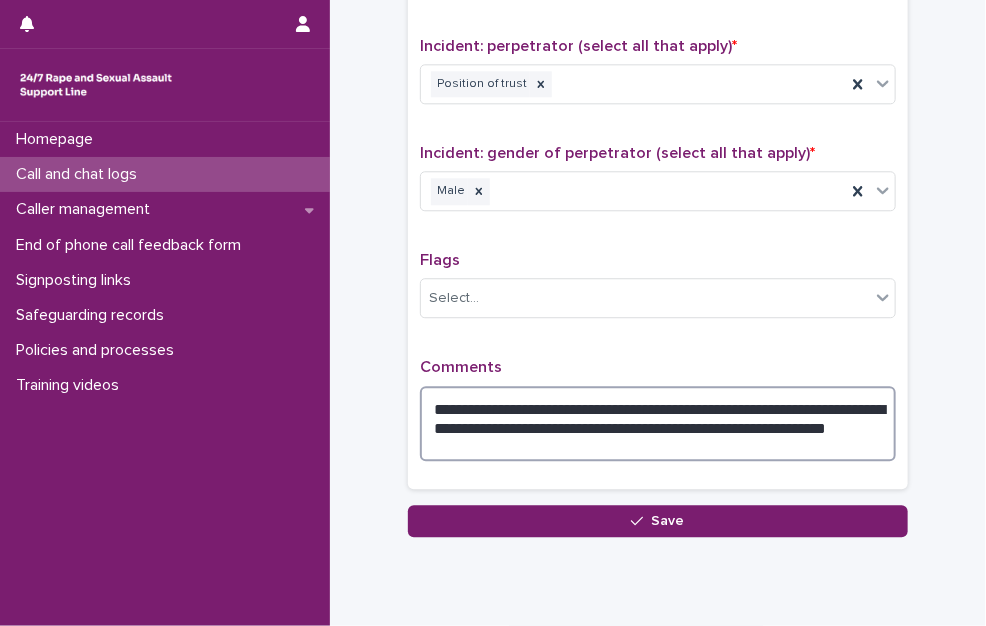 click on "**********" at bounding box center (658, 424) 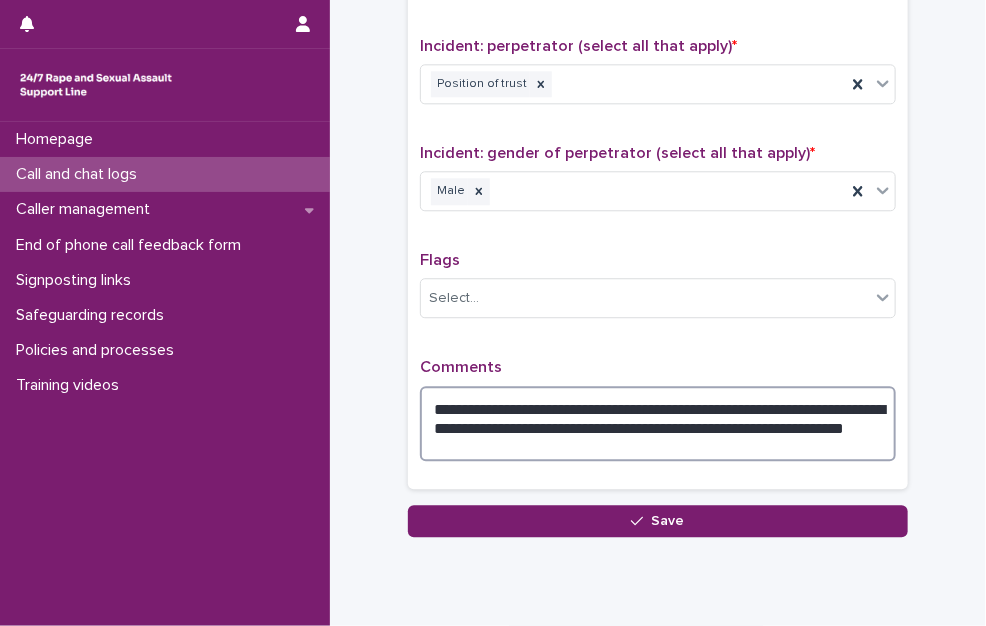 drag, startPoint x: 859, startPoint y: 409, endPoint x: 793, endPoint y: 385, distance: 70.2282 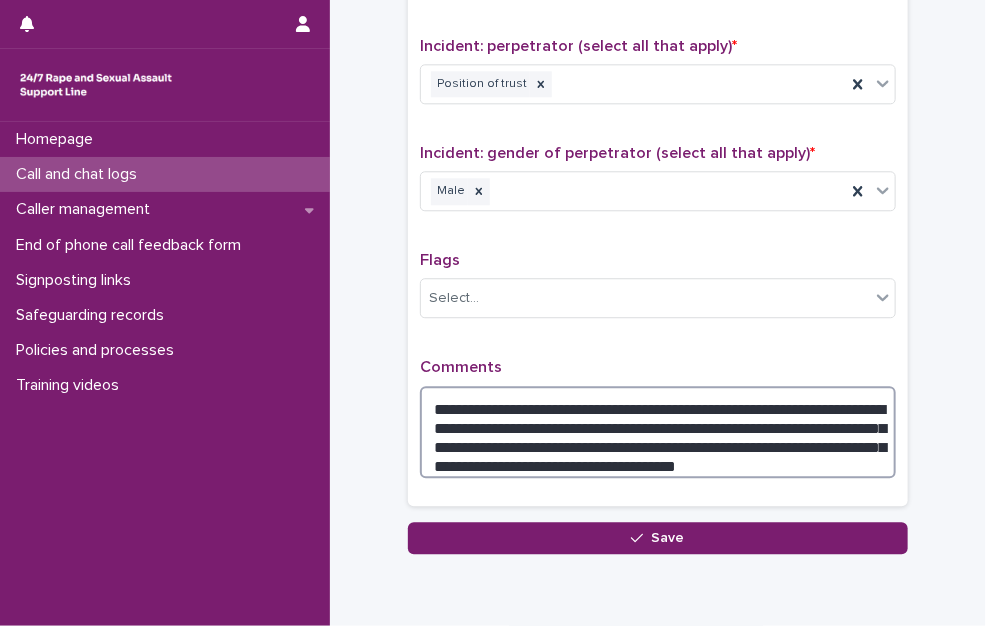 click on "**********" at bounding box center (658, 432) 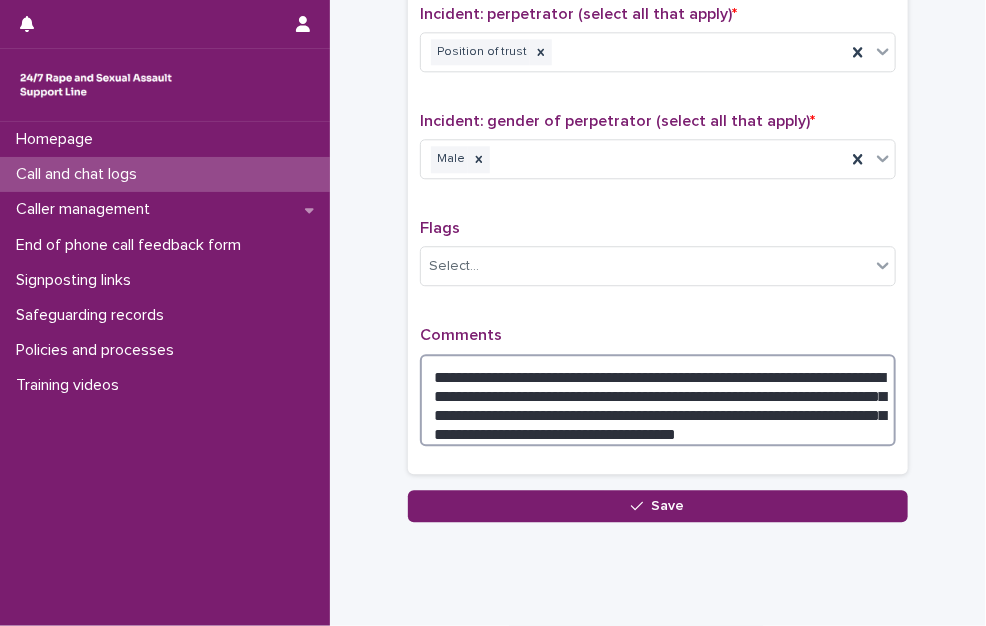 scroll, scrollTop: 1630, scrollLeft: 0, axis: vertical 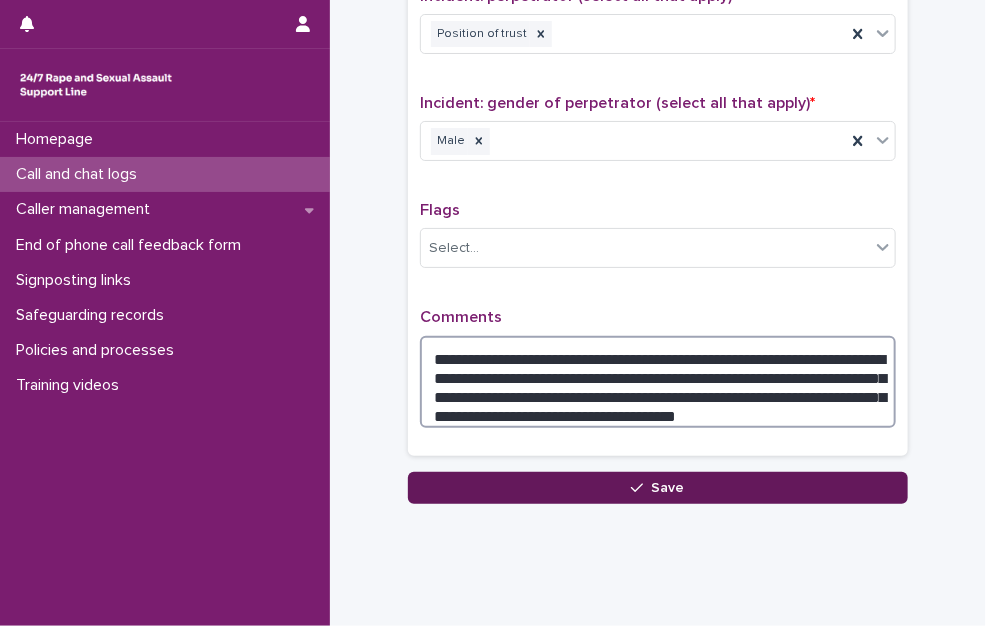 type on "**********" 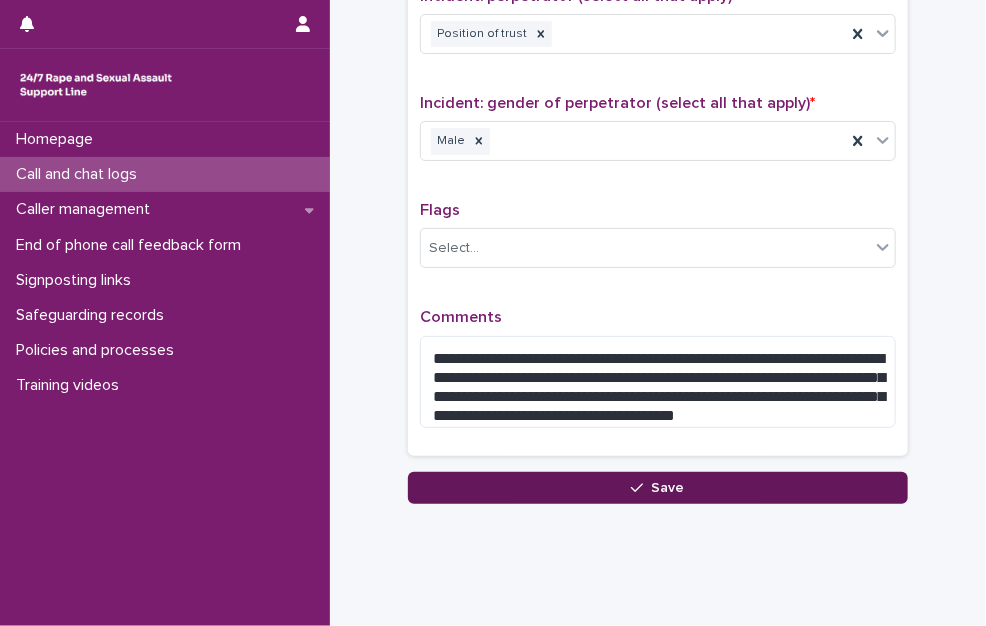 click on "Save" at bounding box center [658, 488] 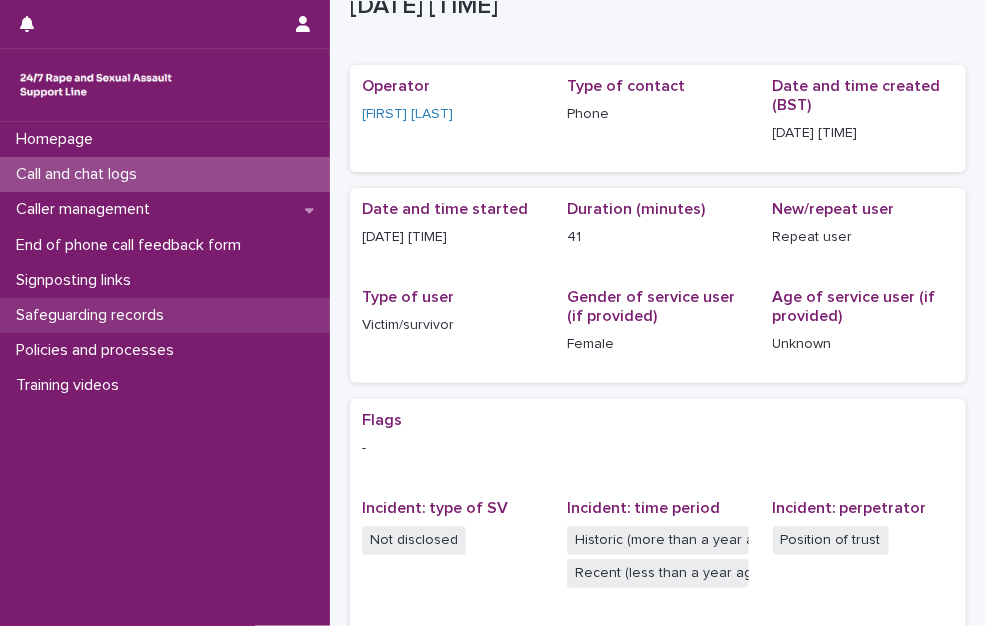 scroll, scrollTop: 100, scrollLeft: 0, axis: vertical 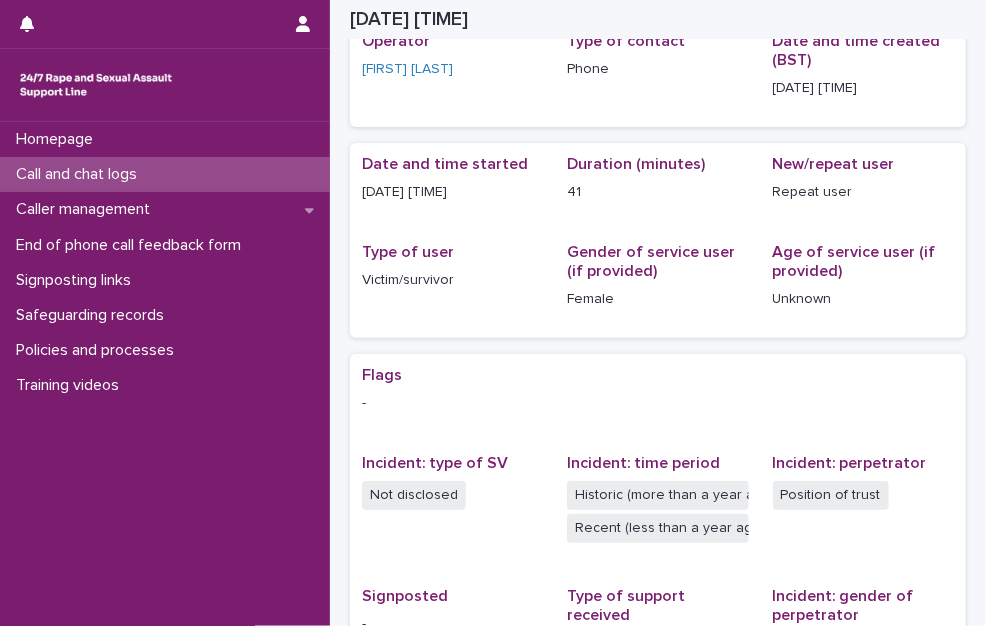 click on "Call and chat logs" at bounding box center (80, 174) 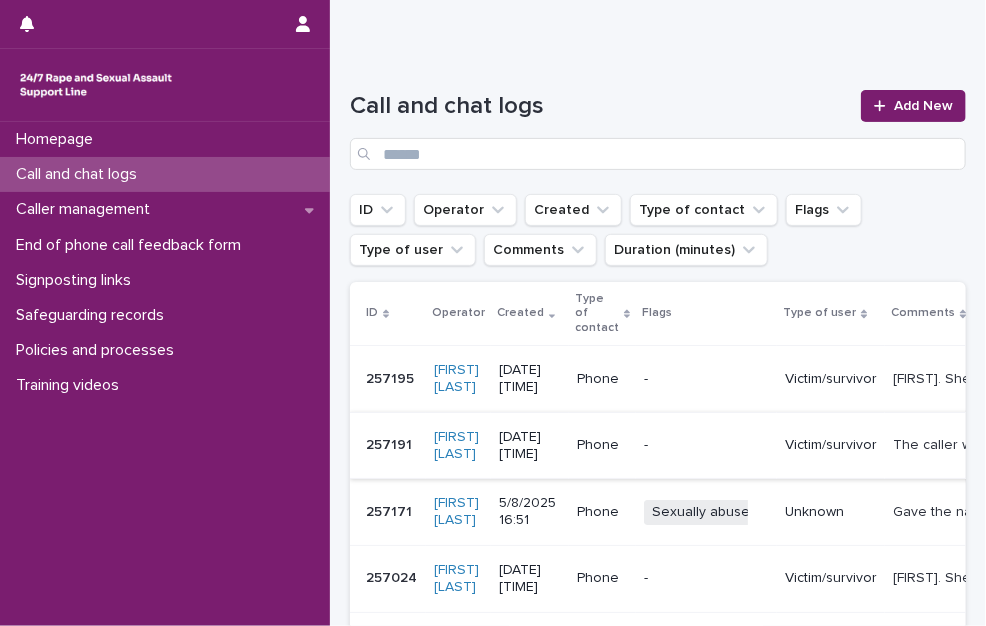 scroll, scrollTop: 0, scrollLeft: 0, axis: both 